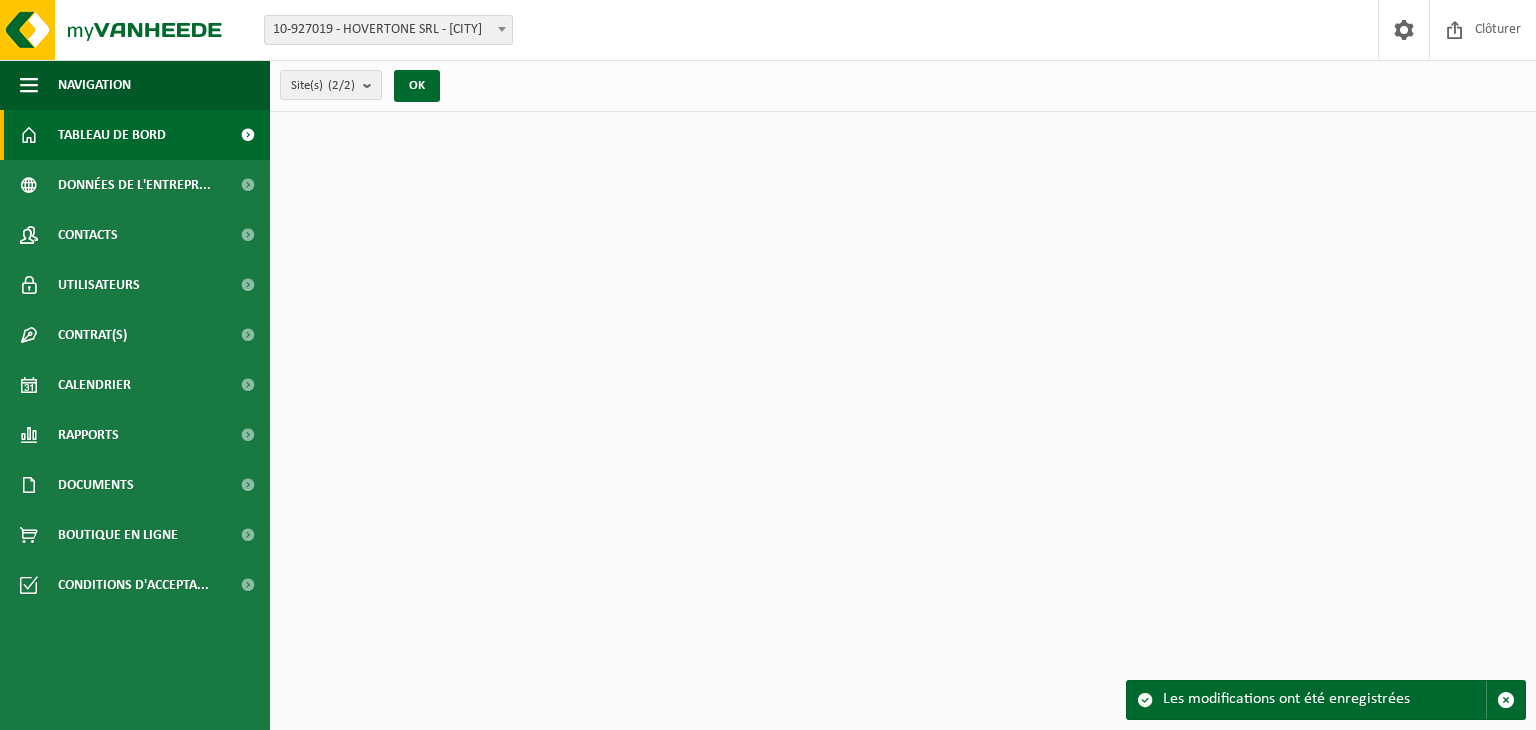 scroll, scrollTop: 0, scrollLeft: 0, axis: both 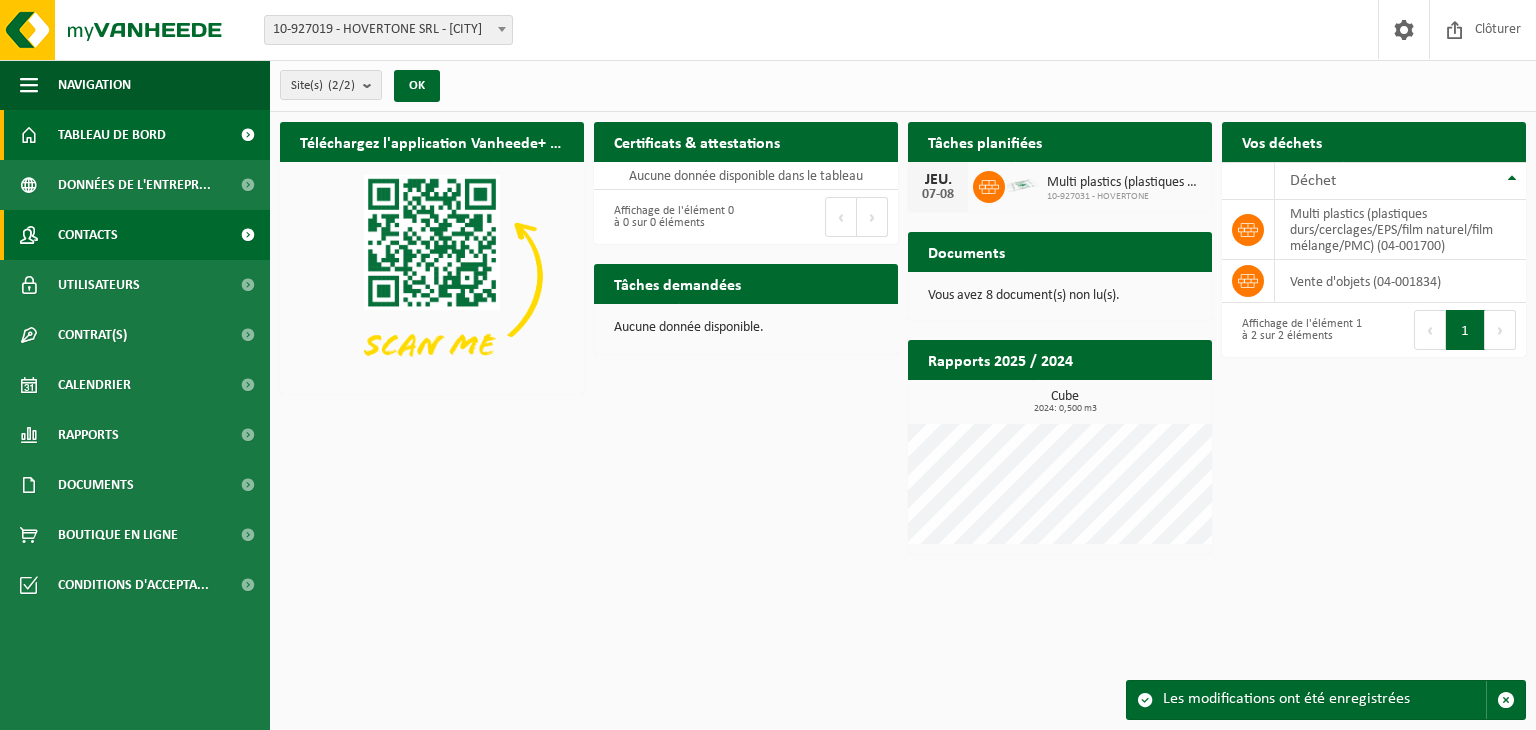 click on "Contacts" at bounding box center (88, 235) 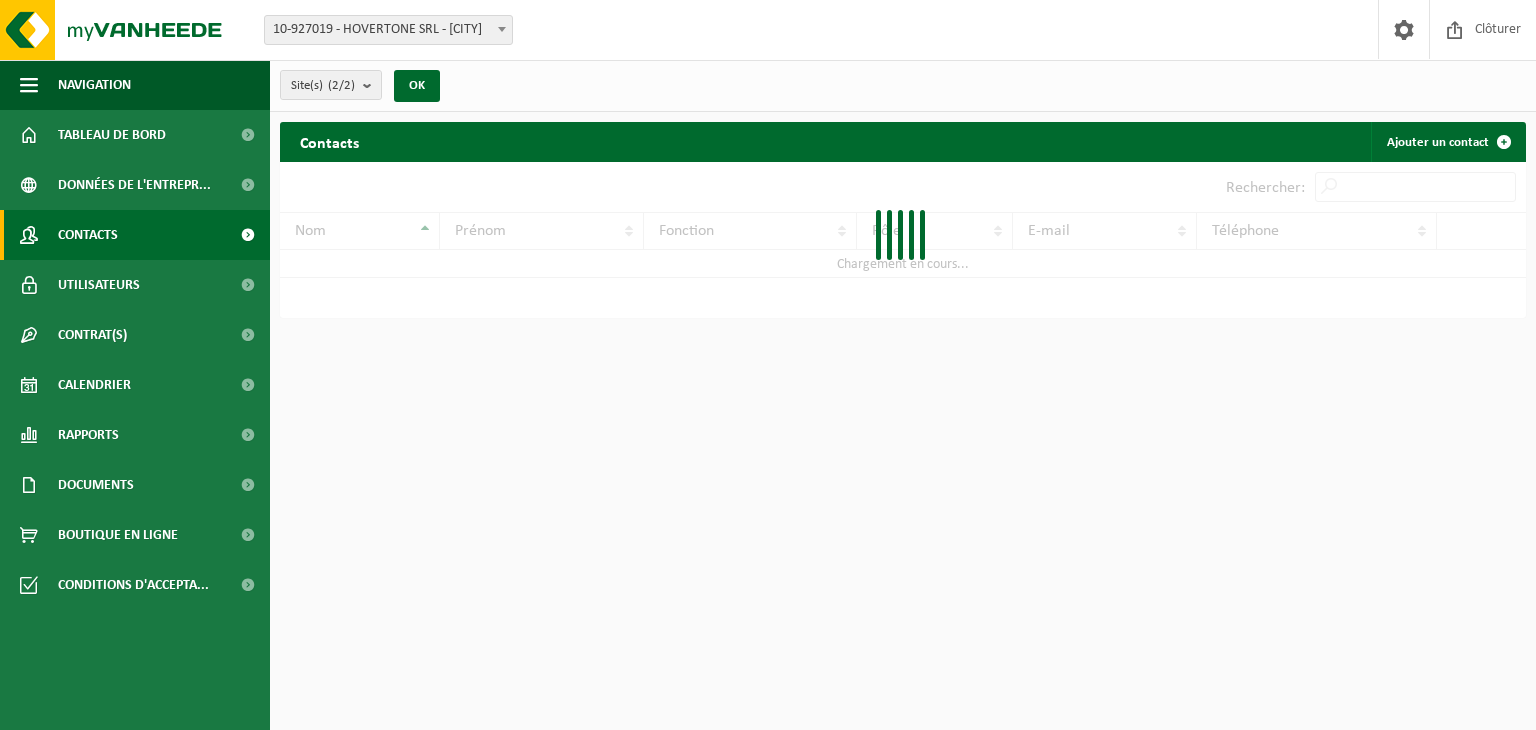 scroll, scrollTop: 0, scrollLeft: 0, axis: both 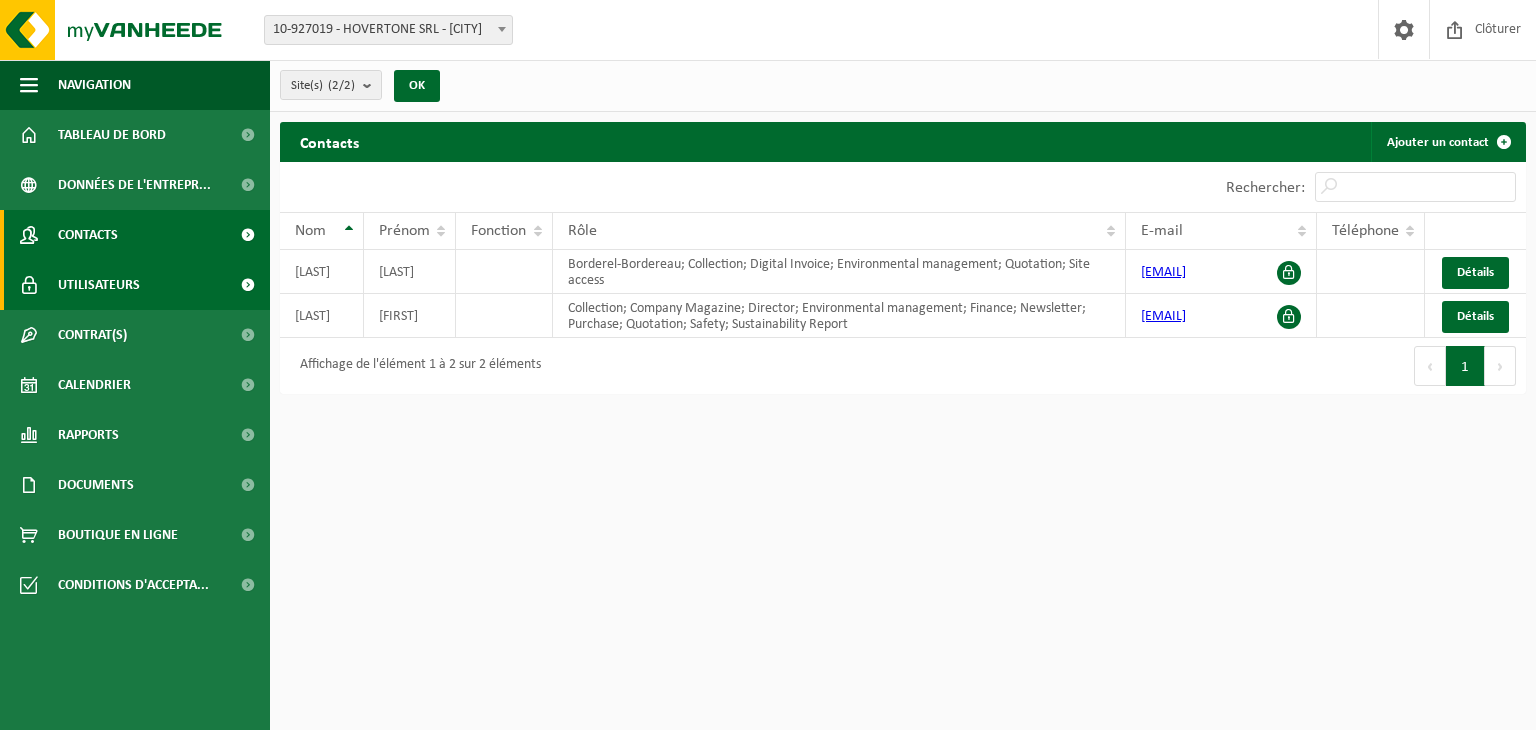 click on "Utilisateurs" at bounding box center [99, 285] 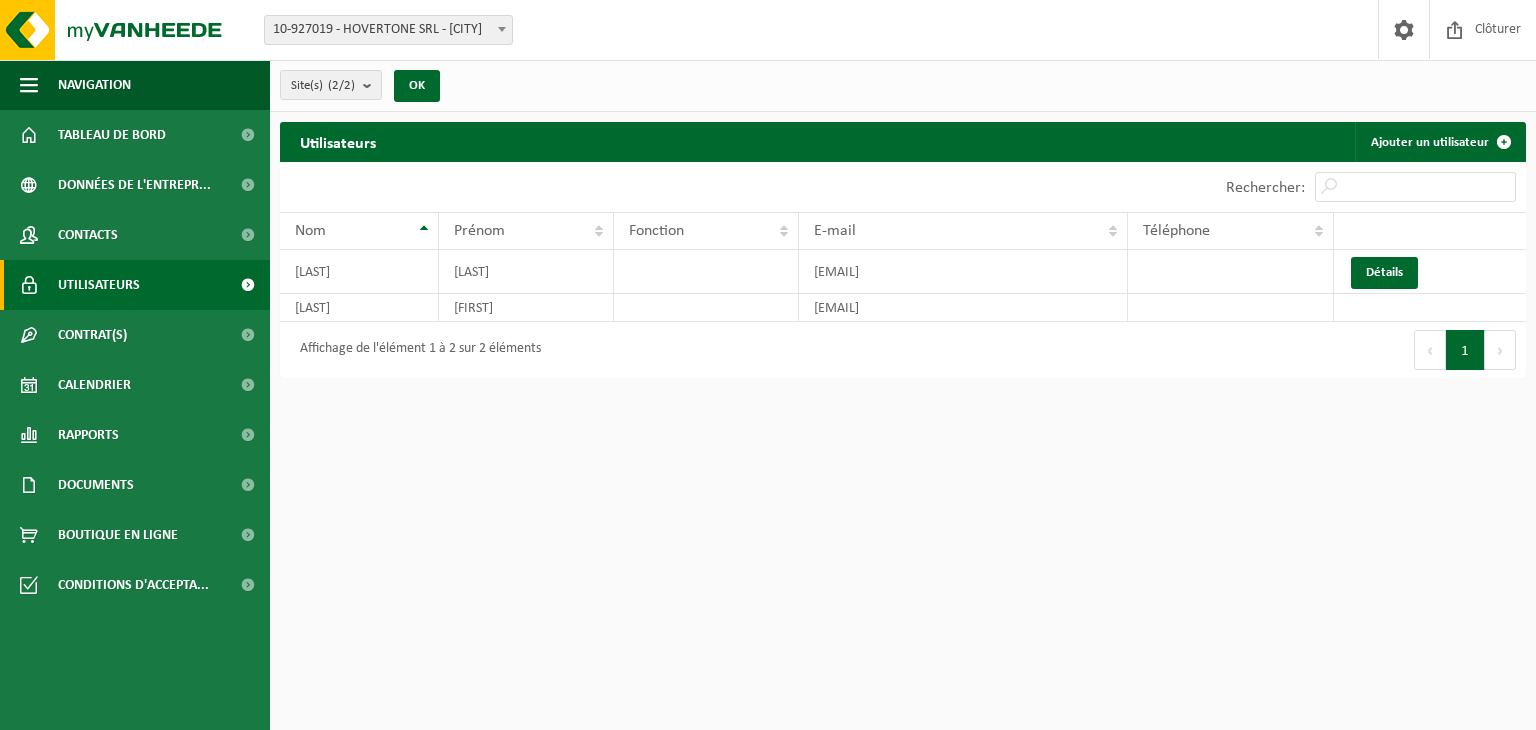 scroll, scrollTop: 0, scrollLeft: 0, axis: both 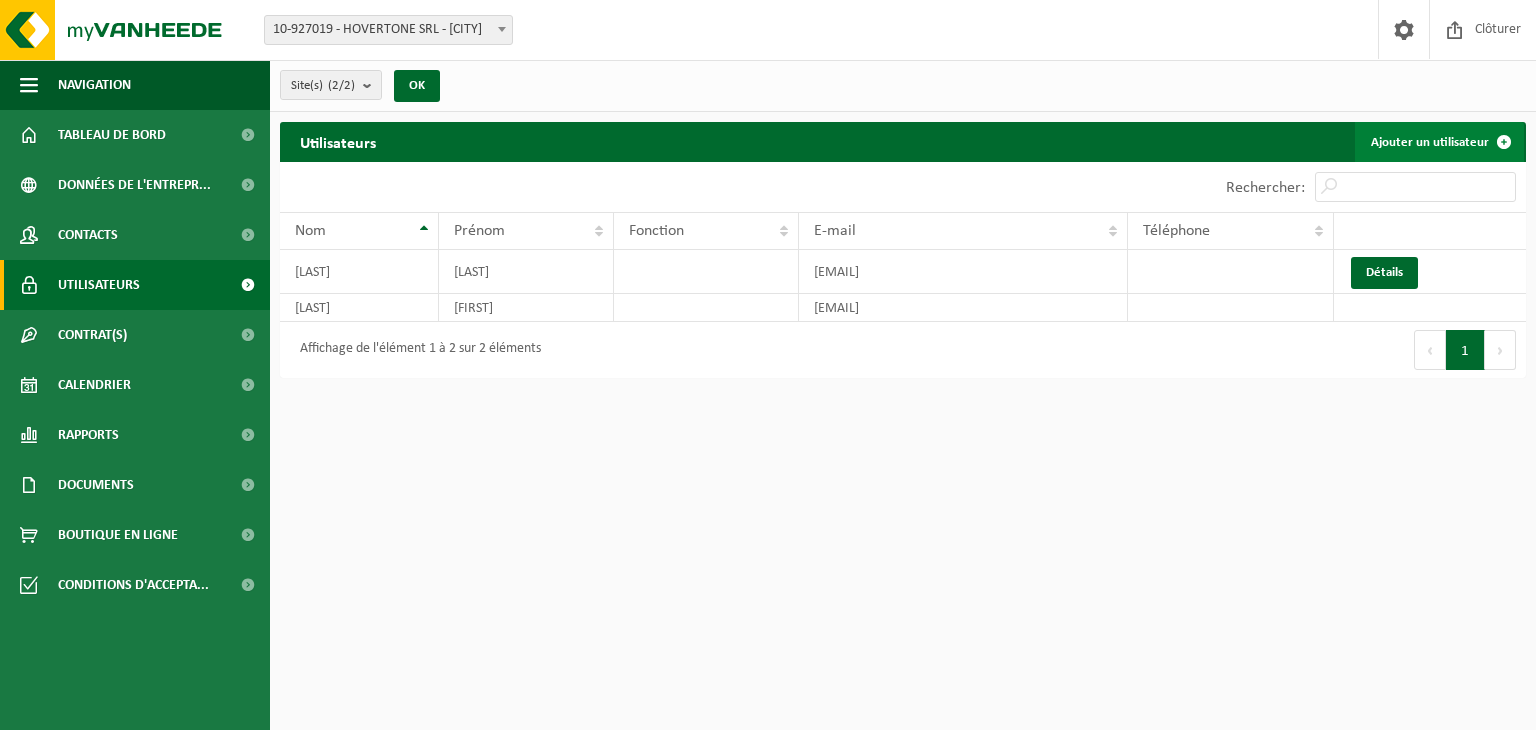 click on "Ajouter un utilisateur" at bounding box center [1439, 142] 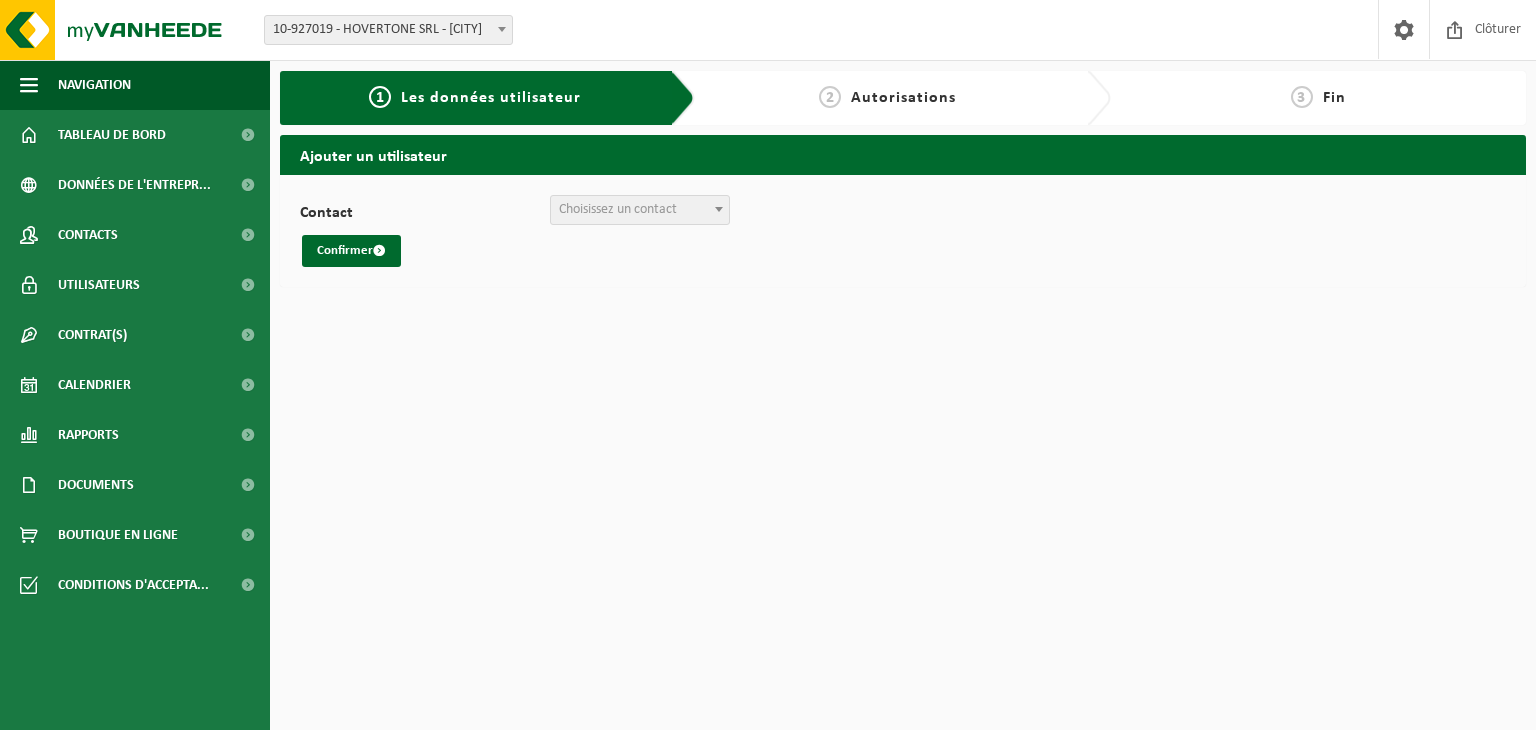 scroll, scrollTop: 0, scrollLeft: 0, axis: both 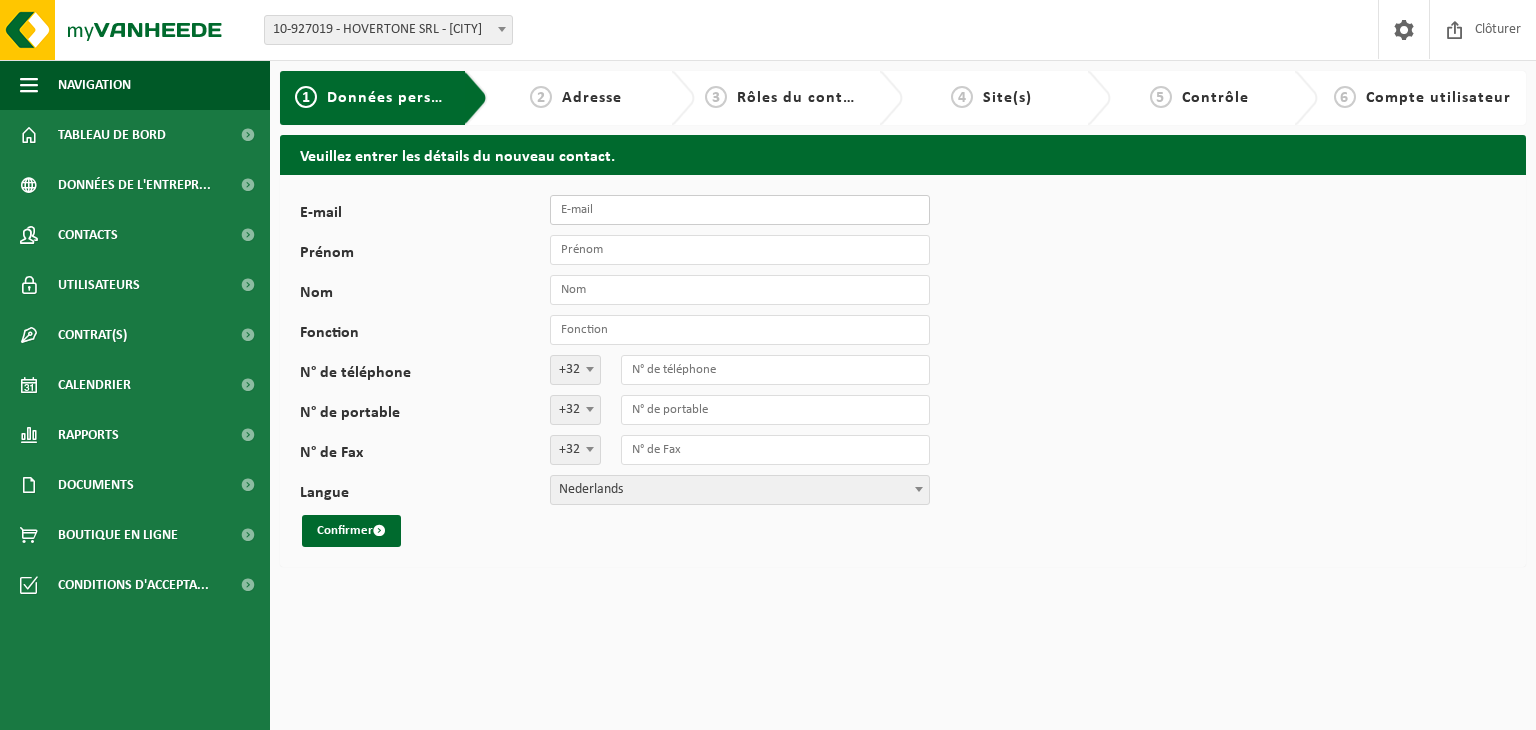 click on "E-mail" at bounding box center [740, 210] 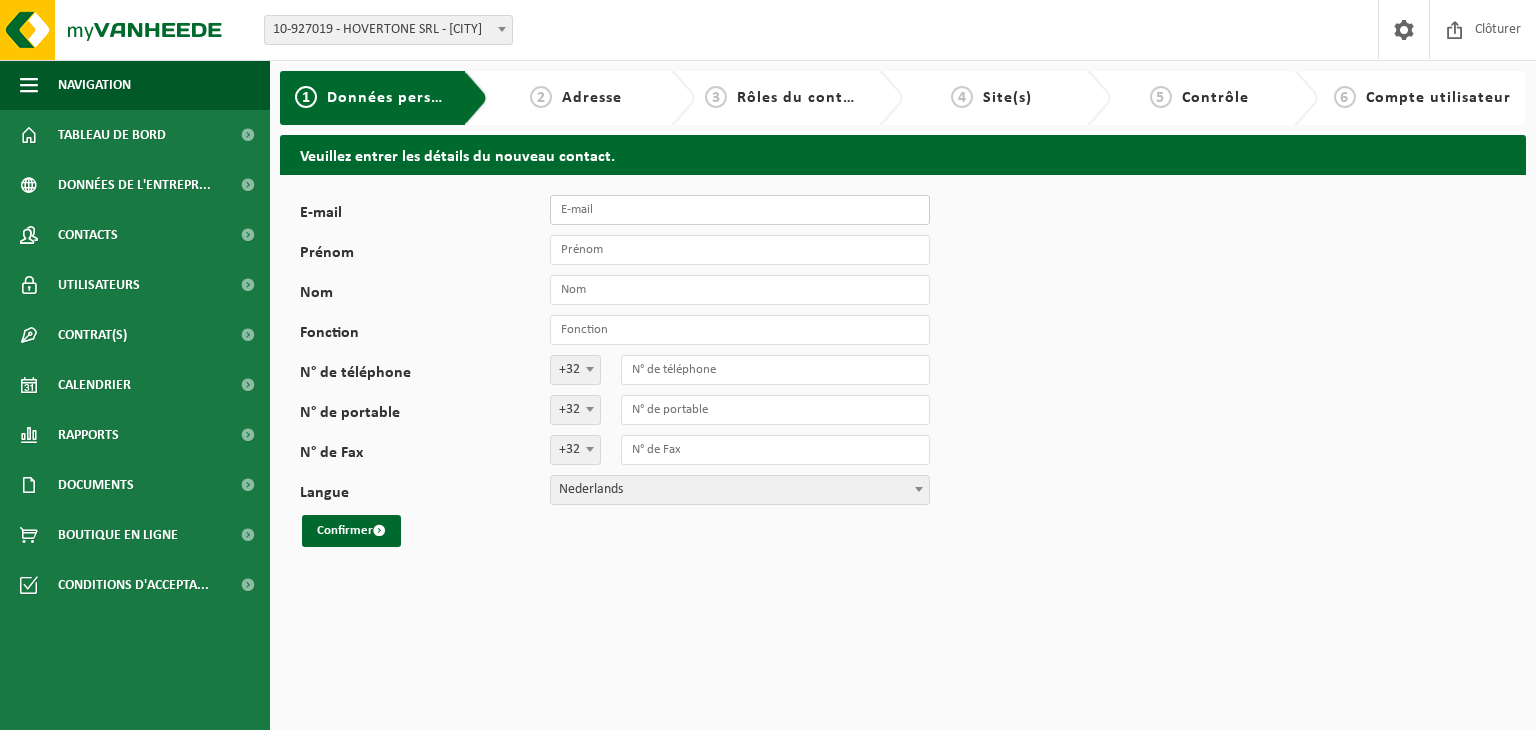 type on "[EMAIL]" 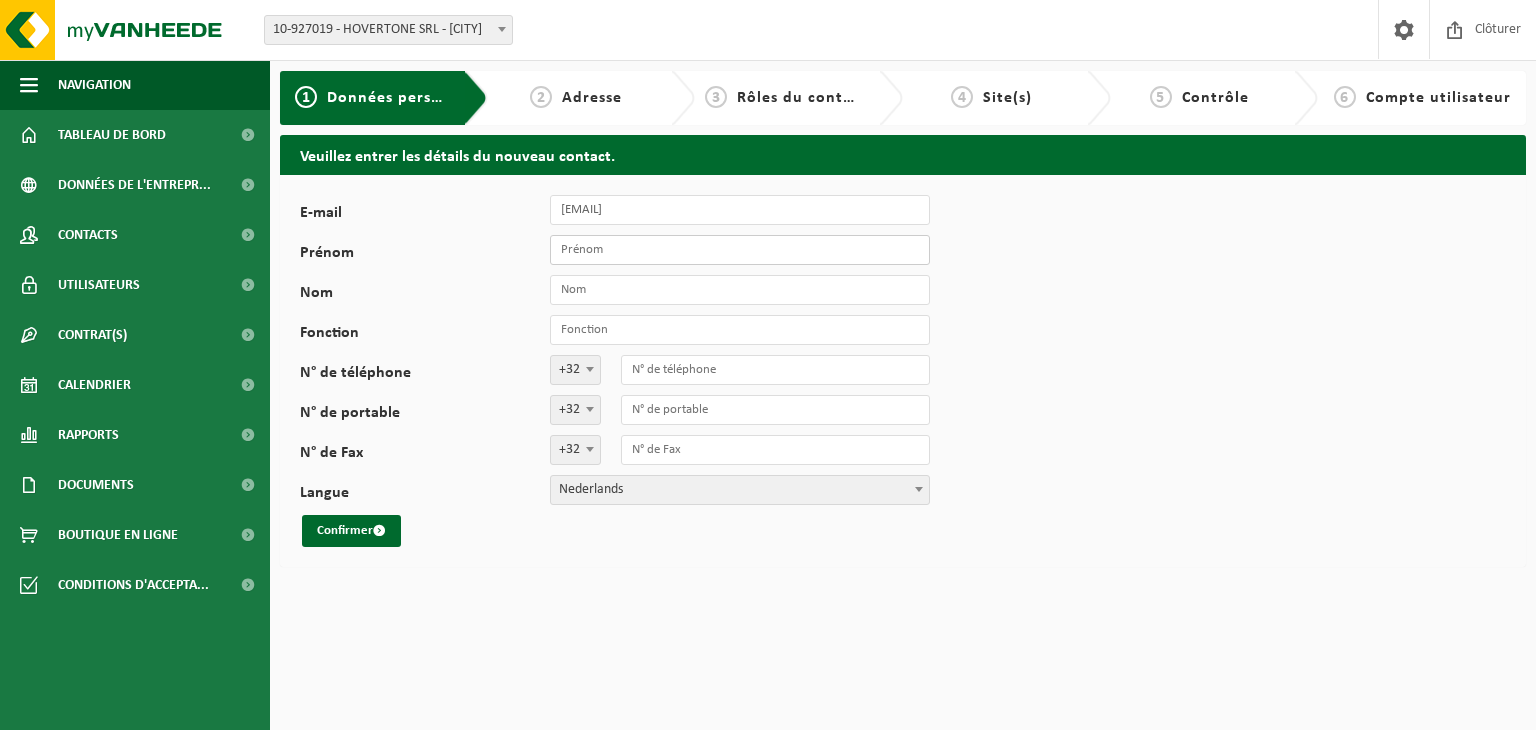 click on "Prénom" at bounding box center [740, 250] 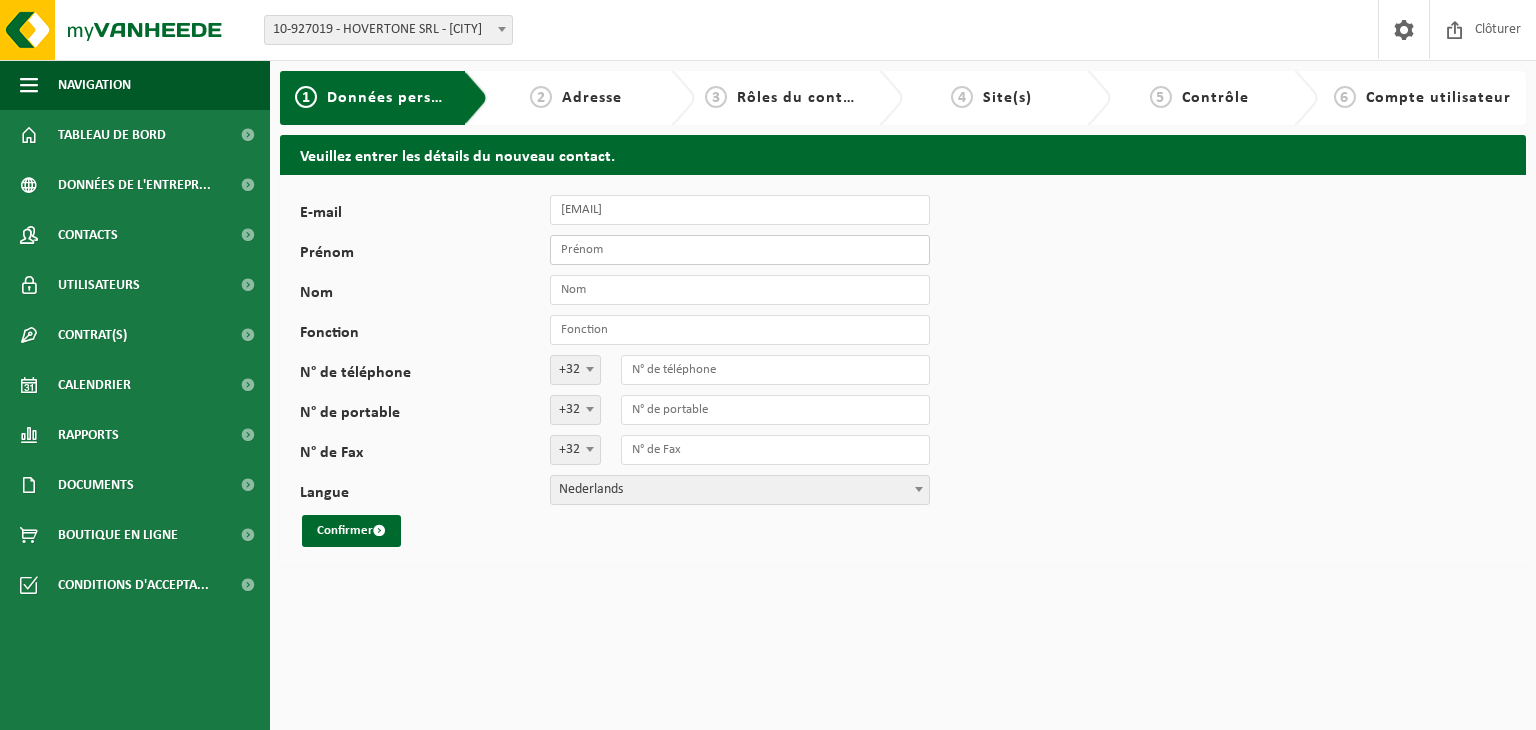 type on "Adam" 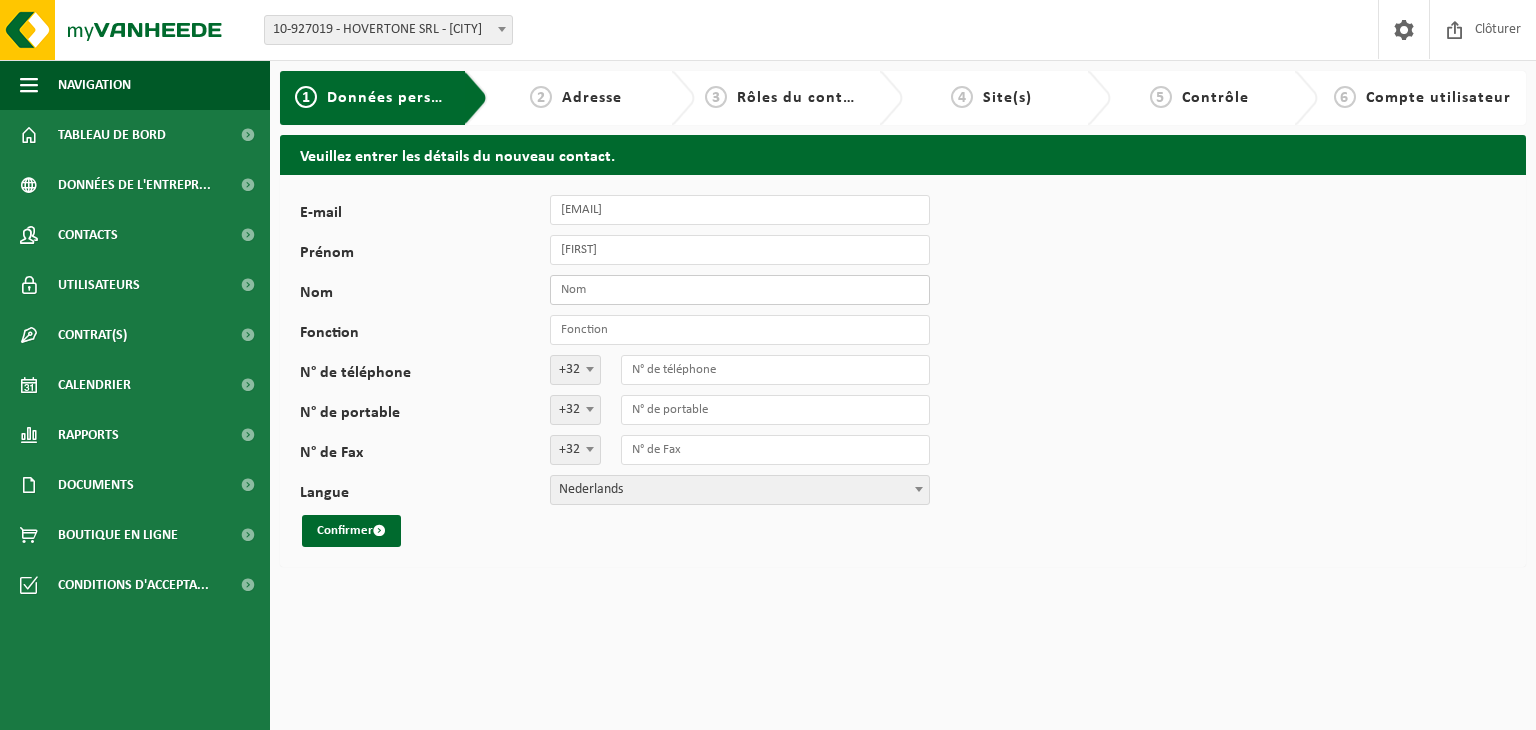 click on "Nom" at bounding box center [740, 290] 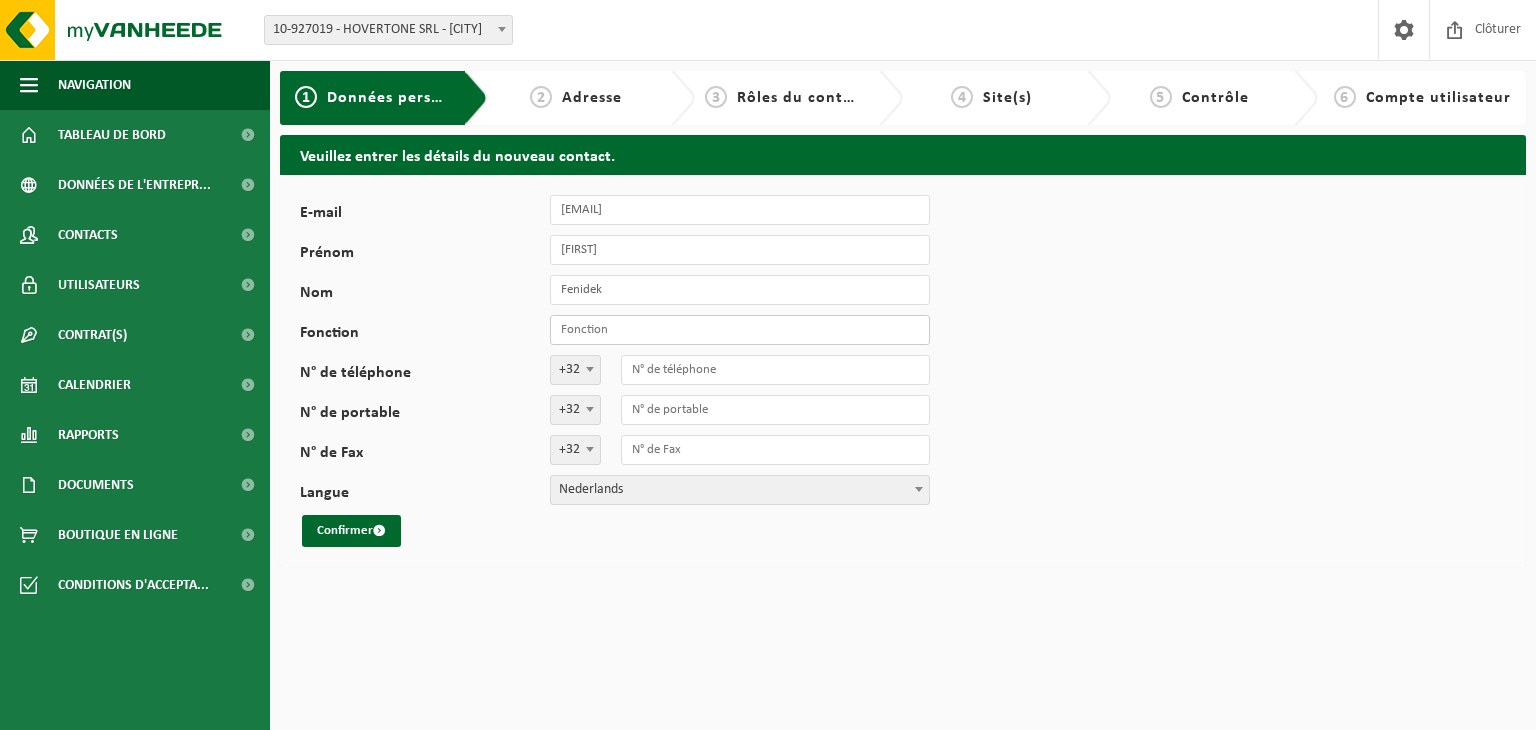 click on "Fonction" at bounding box center (740, 330) 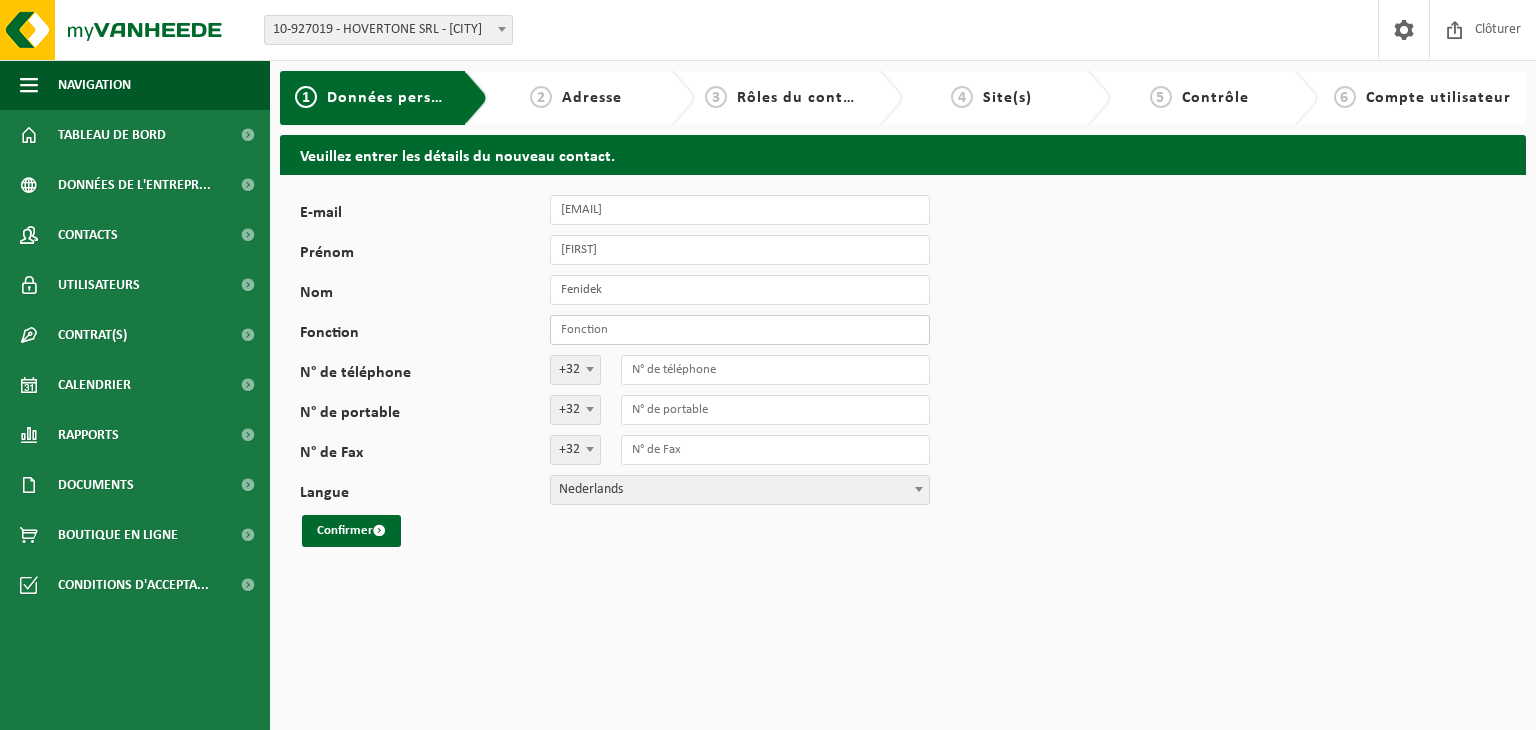 paste on "Expert systèmes et développeur" 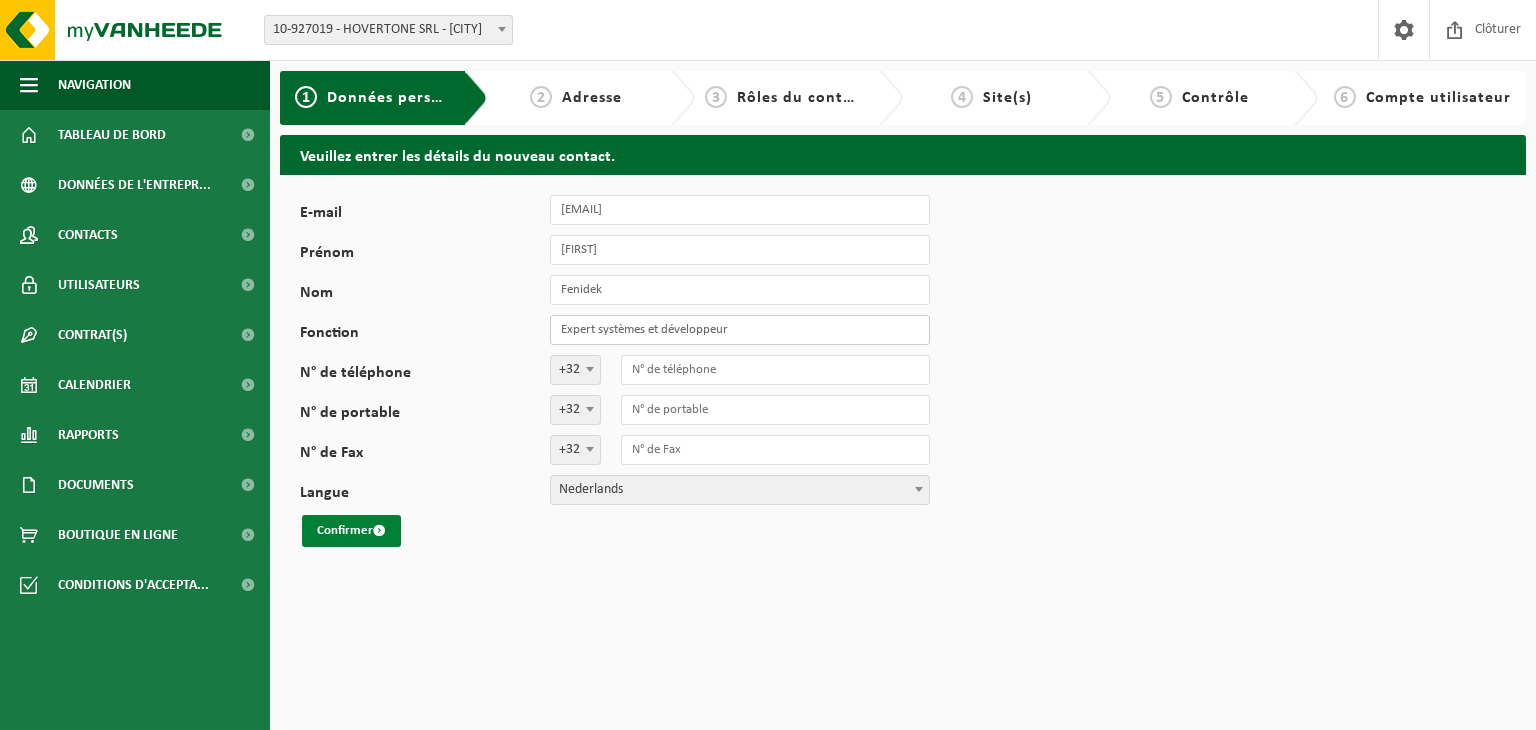 type on "Expert systèmes et développeur" 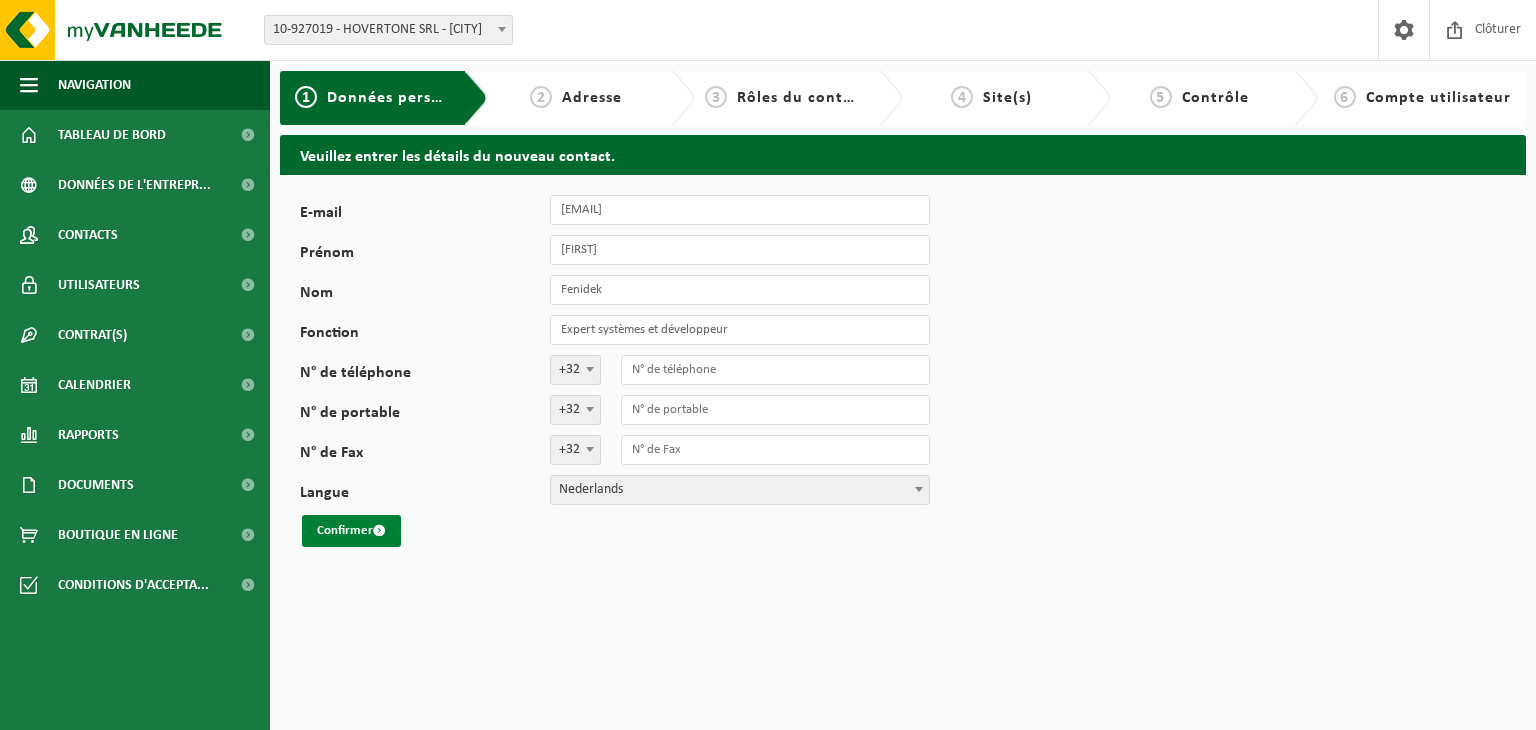 click on "Confirmer" at bounding box center [351, 531] 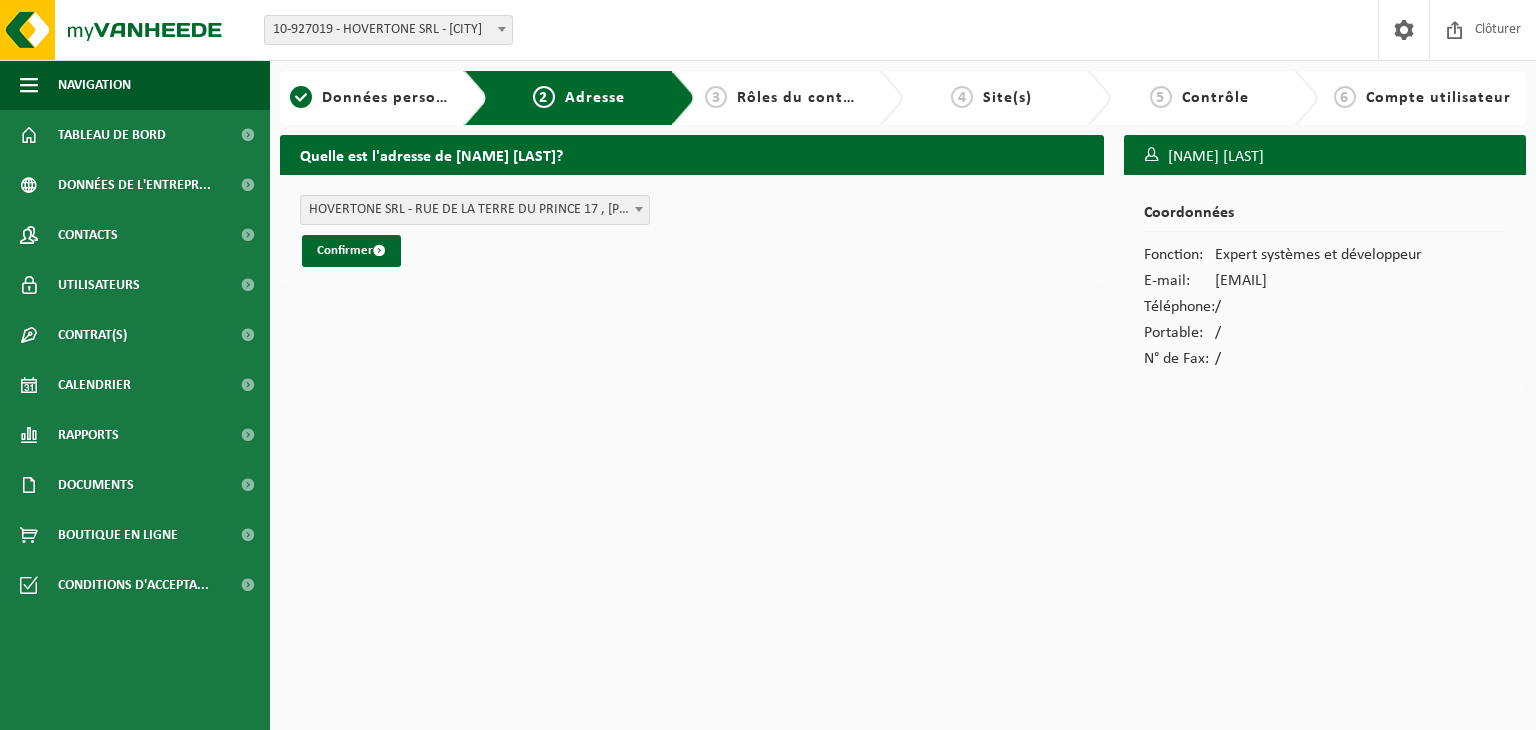 scroll, scrollTop: 0, scrollLeft: 0, axis: both 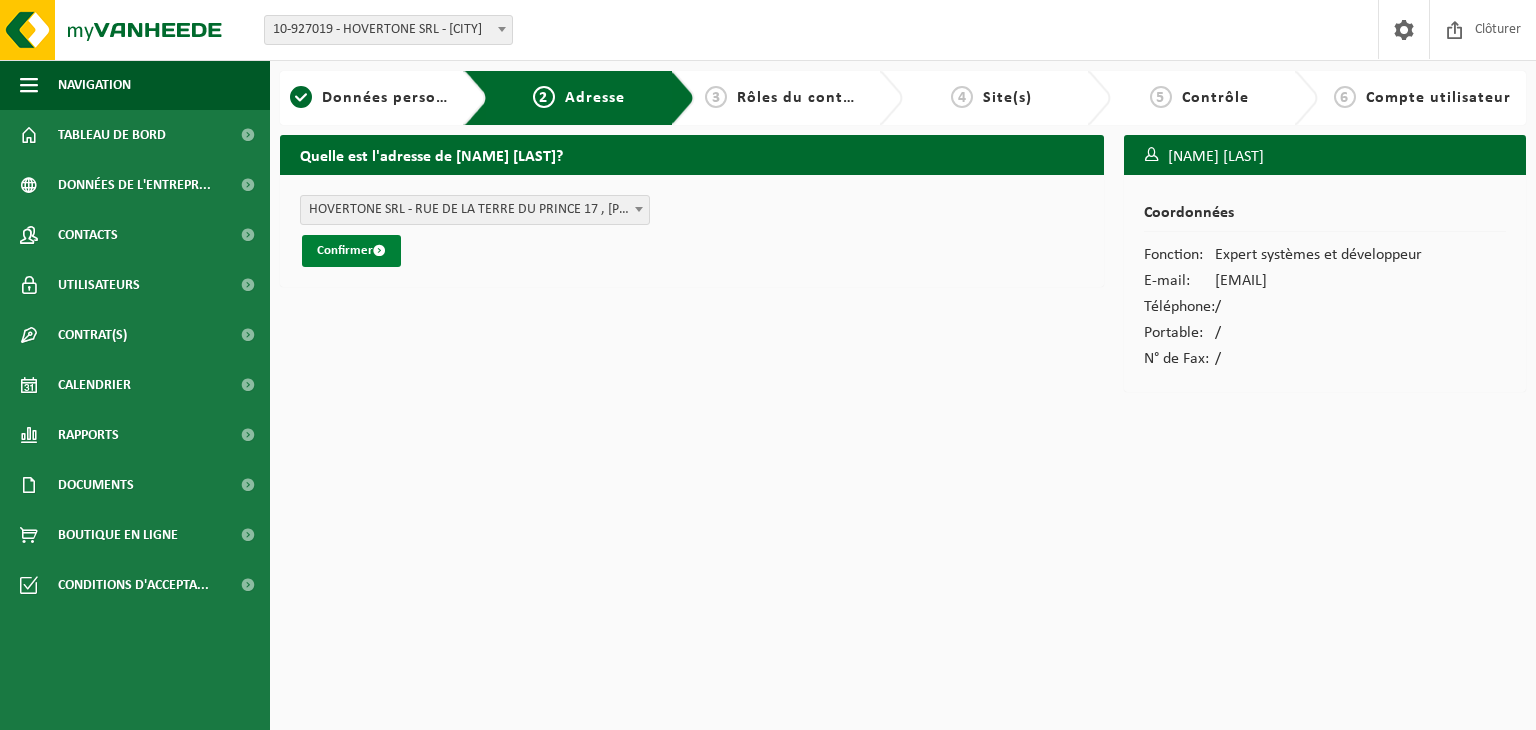click on "Confirmer" at bounding box center (351, 251) 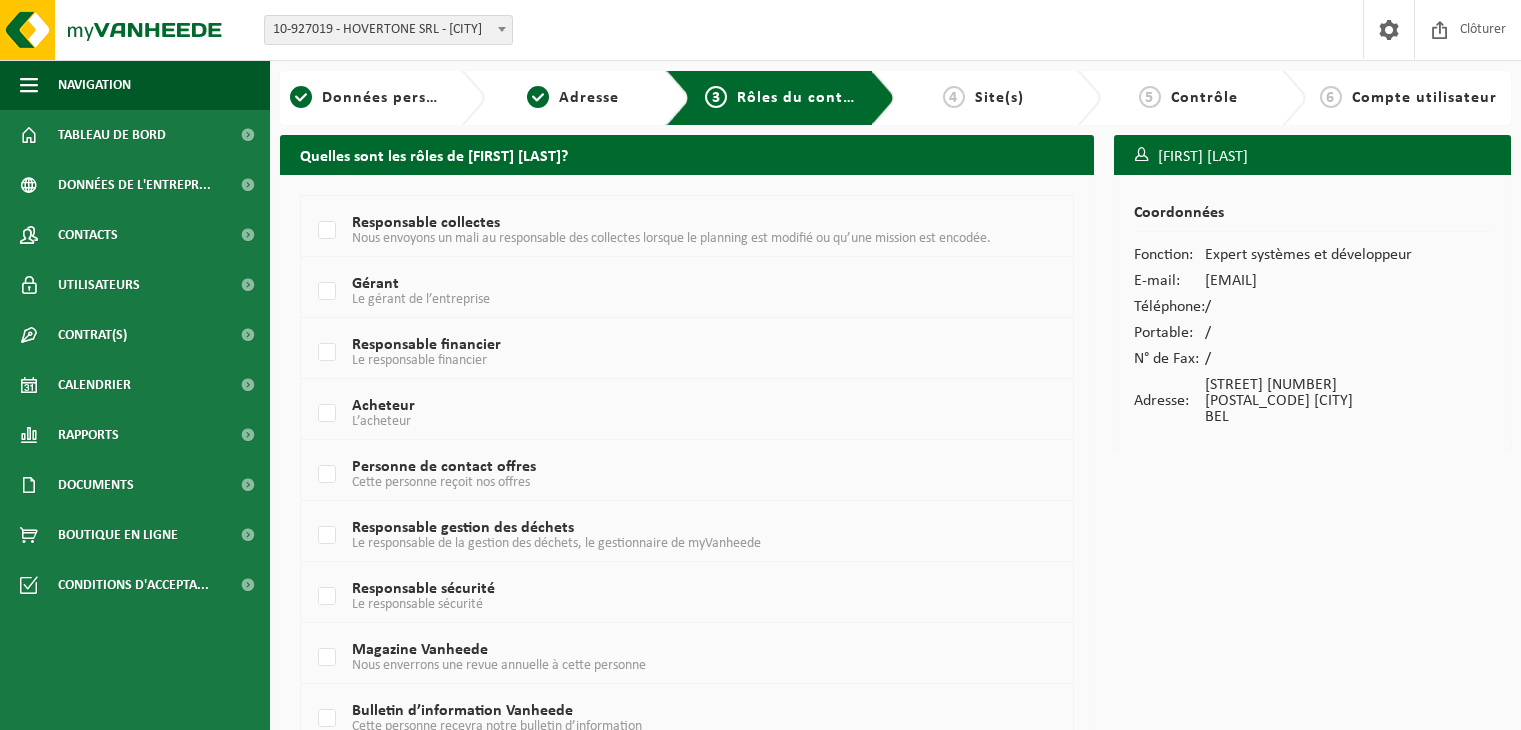 scroll, scrollTop: 0, scrollLeft: 0, axis: both 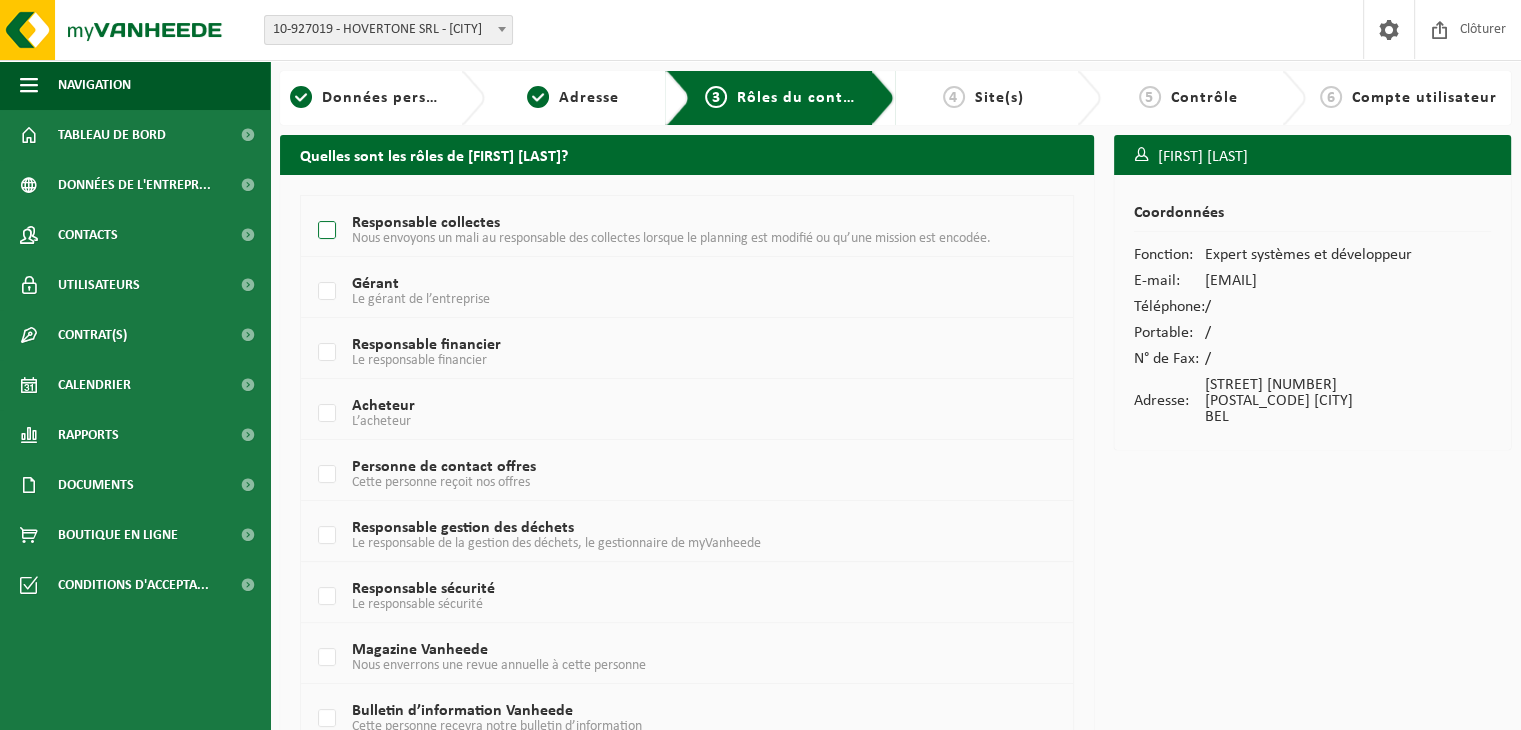 click on "Responsable collectes   Nous envoyons un mali au responsable des collectes lorsque le planning est modifié ou qu’une mission est encodée." at bounding box center [657, 231] 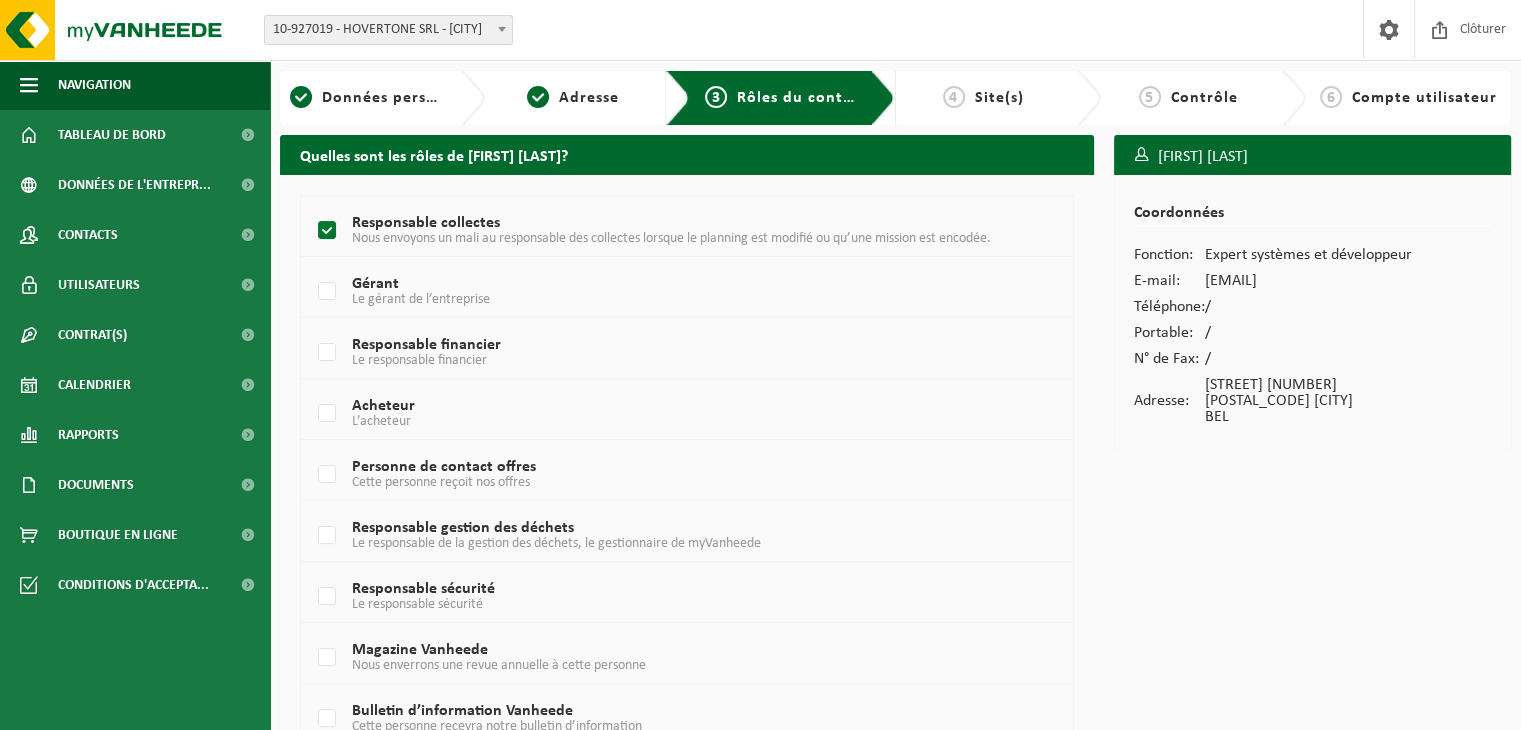 click on "Gérant   Le gérant de l’entreprise" at bounding box center (687, 287) 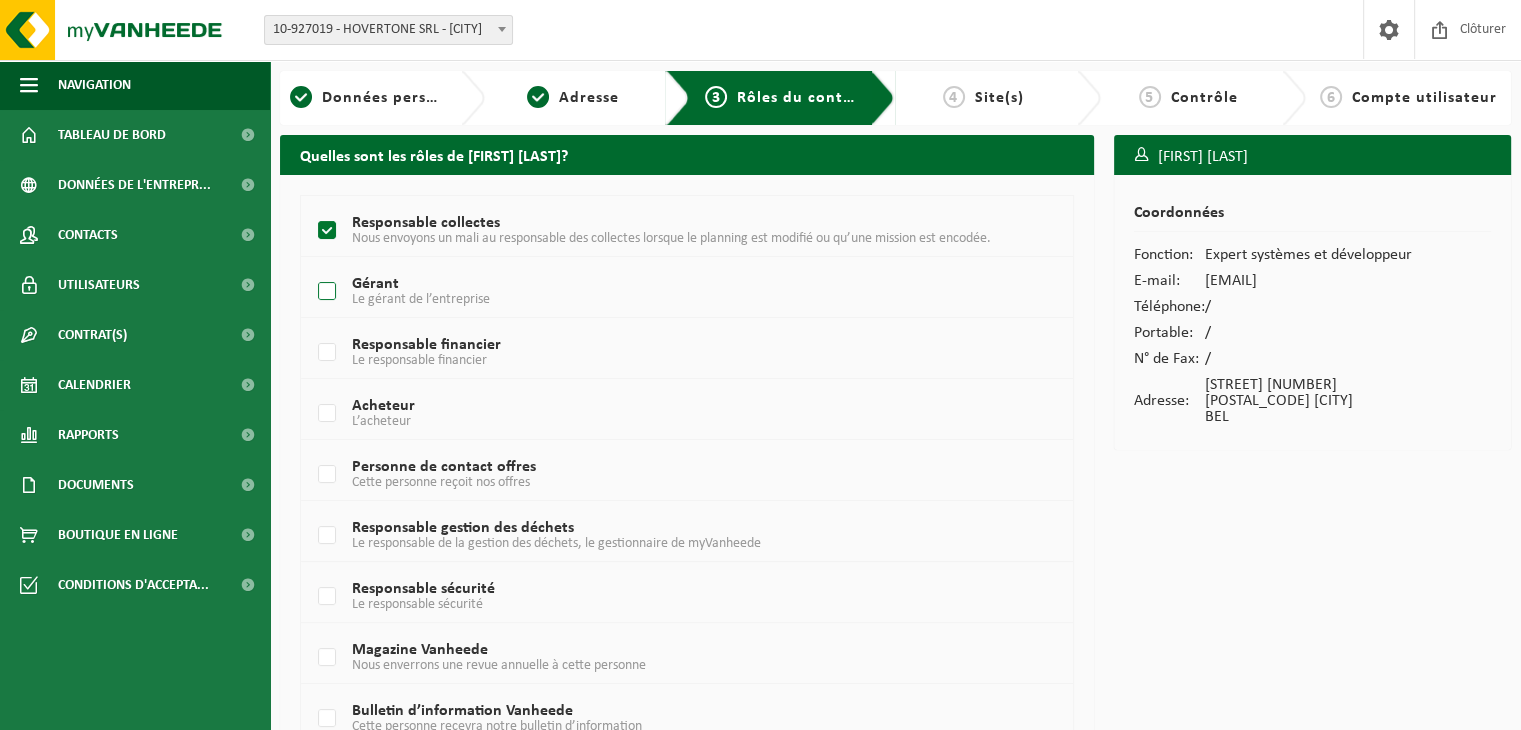 click on "Gérant   Le gérant de l’entreprise" at bounding box center (657, 292) 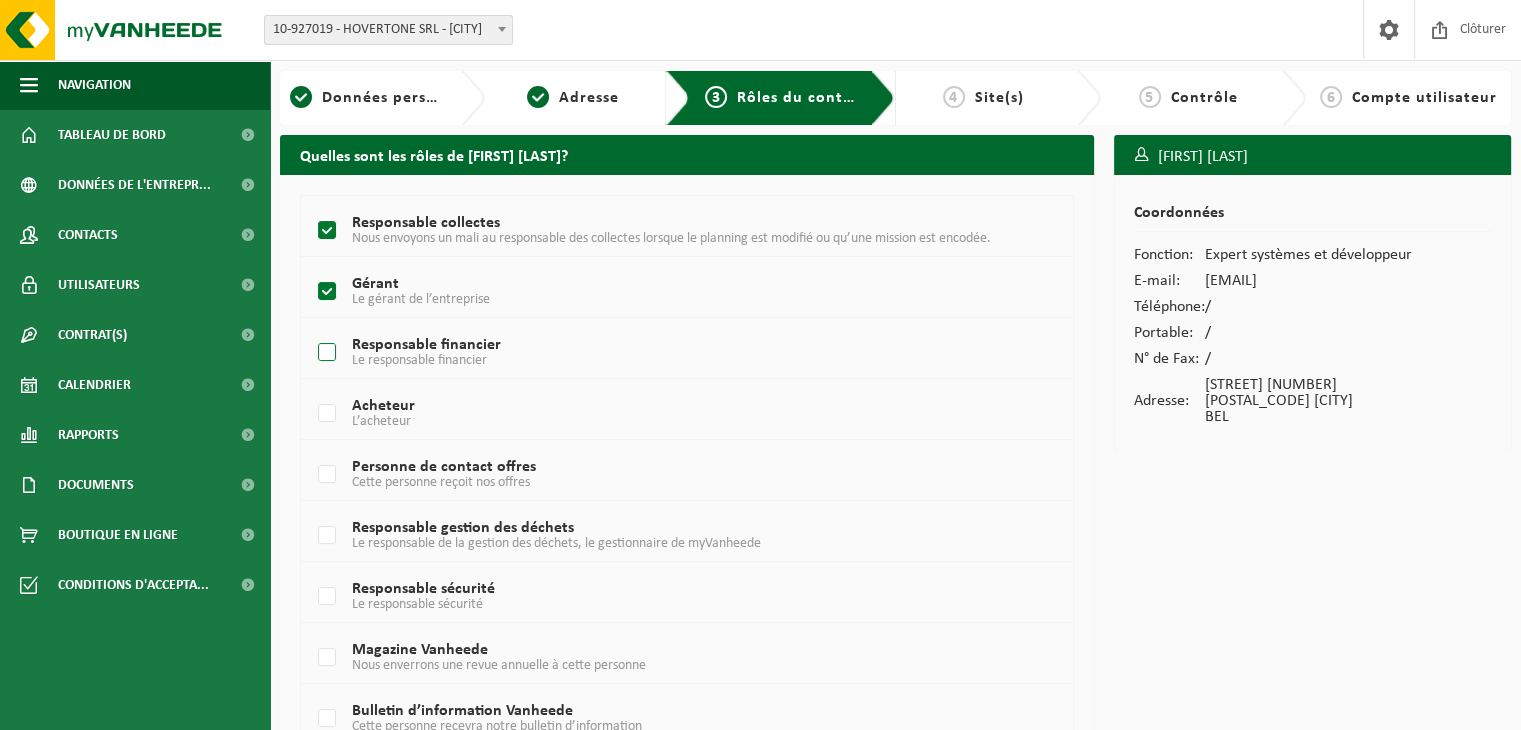 click on "Responsable financier   Le responsable financier" at bounding box center (657, 353) 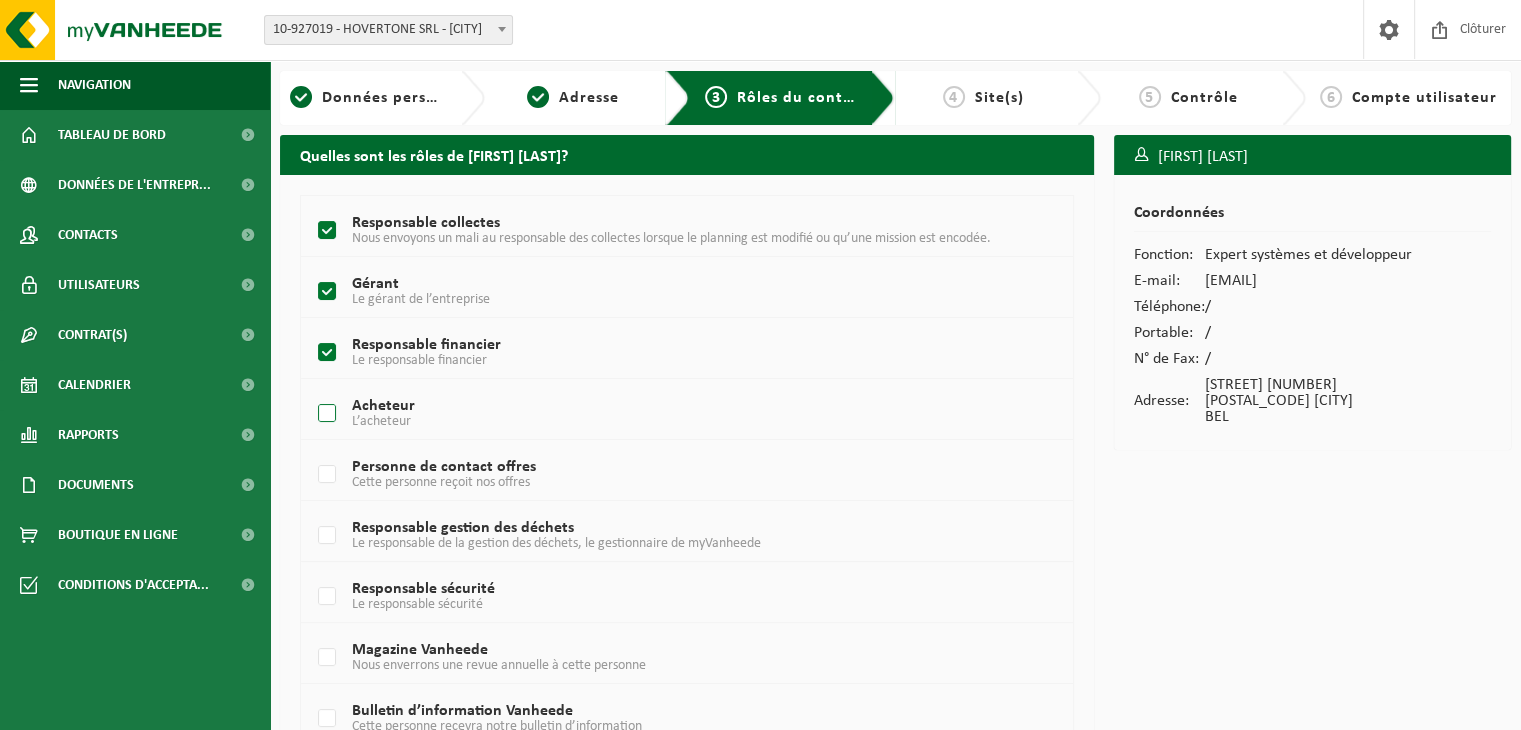 click on "Acheteur   L’acheteur" at bounding box center (657, 414) 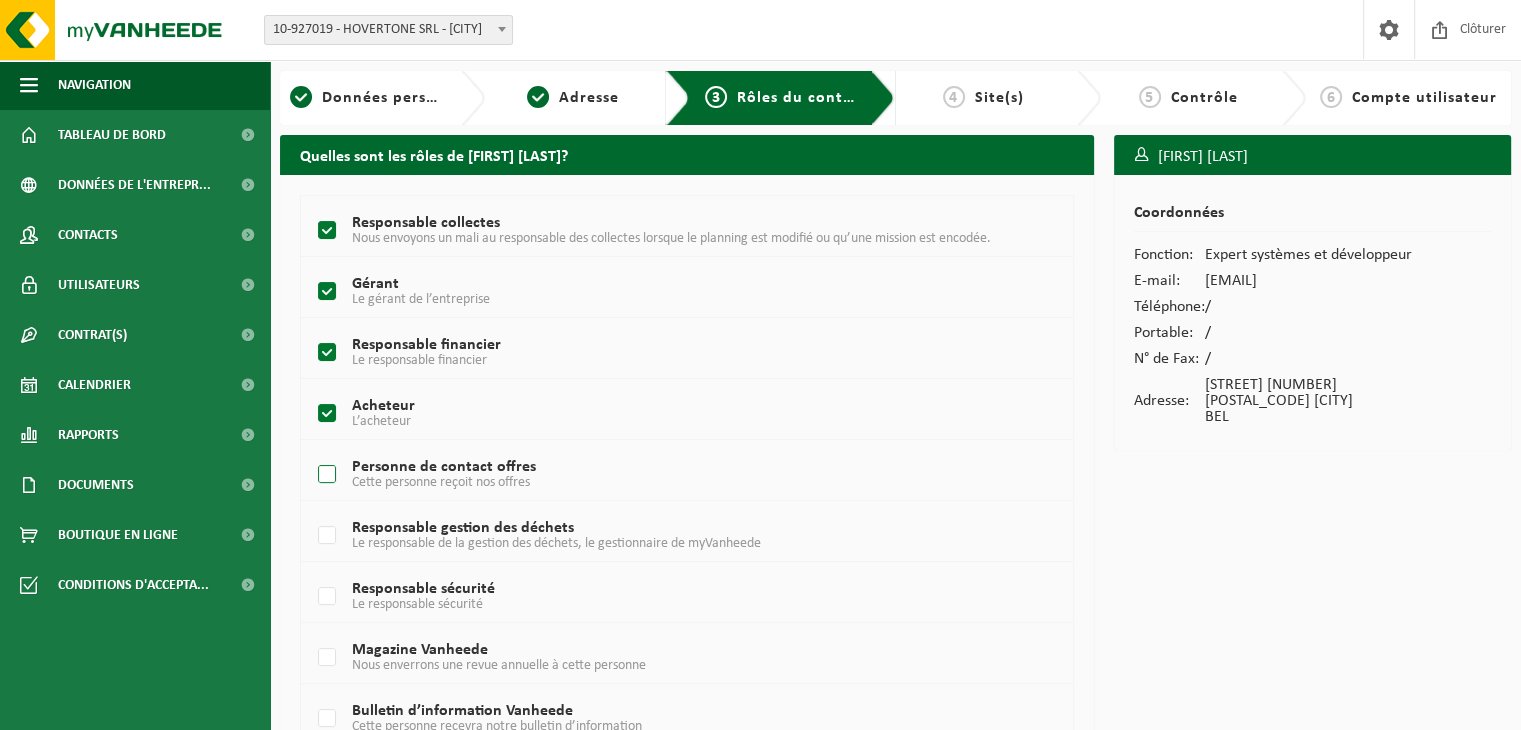click on "Personne de contact offres   Cette personne reçoit nos offres" at bounding box center [657, 475] 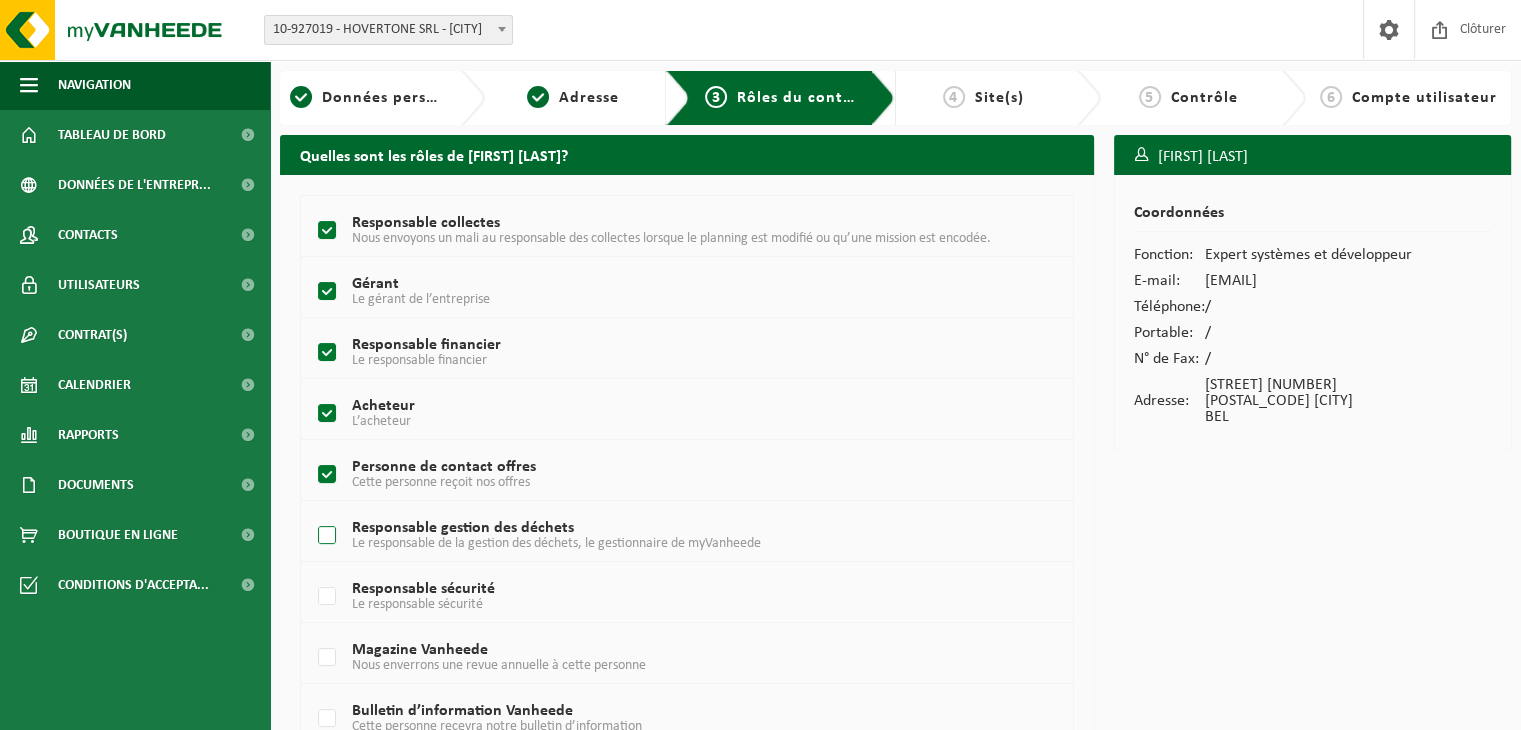 click on "Responsable gestion des déchets   Le responsable de la gestion des déchets, le gestionnaire de myVanheede" at bounding box center [657, 536] 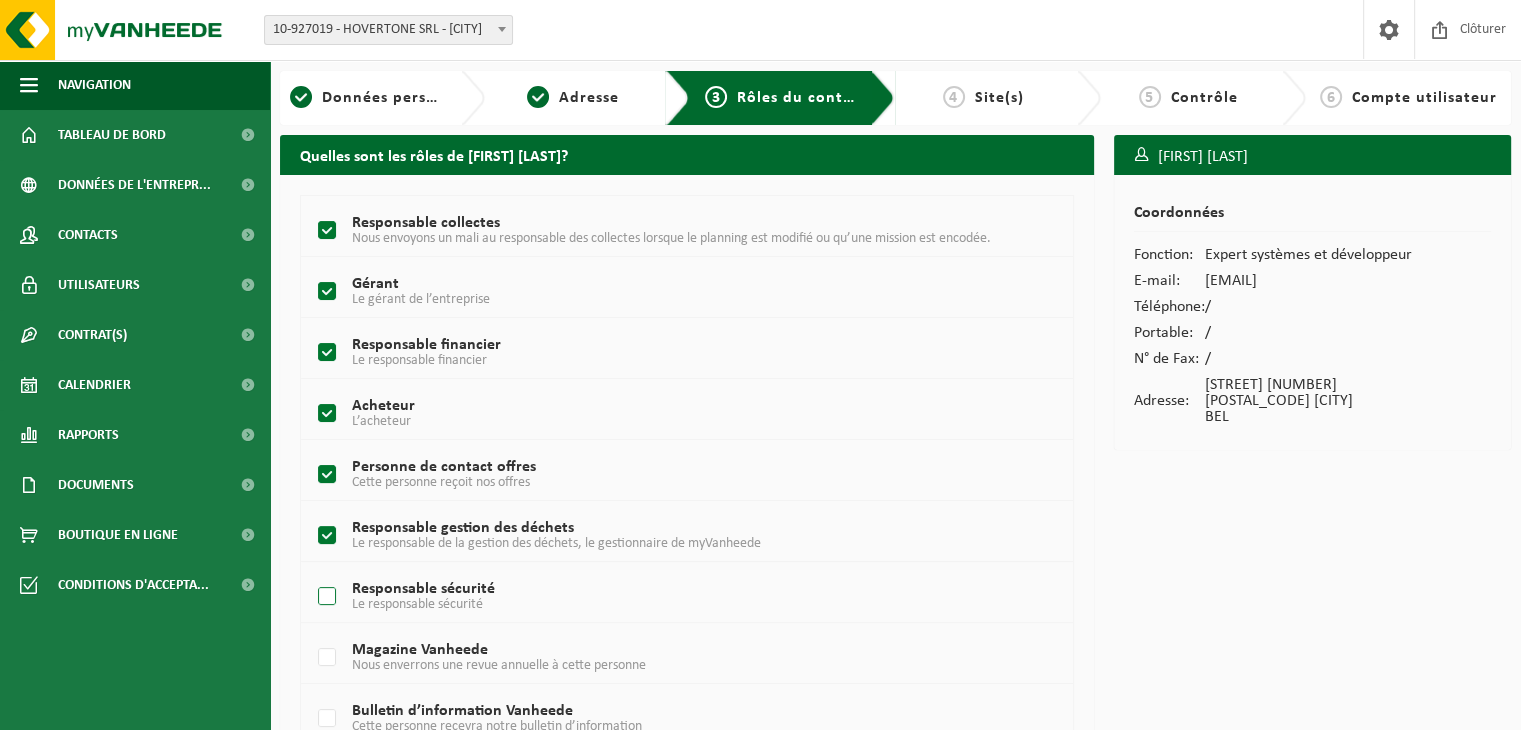 click on "Responsable sécurité   Le responsable sécurité" at bounding box center [657, 597] 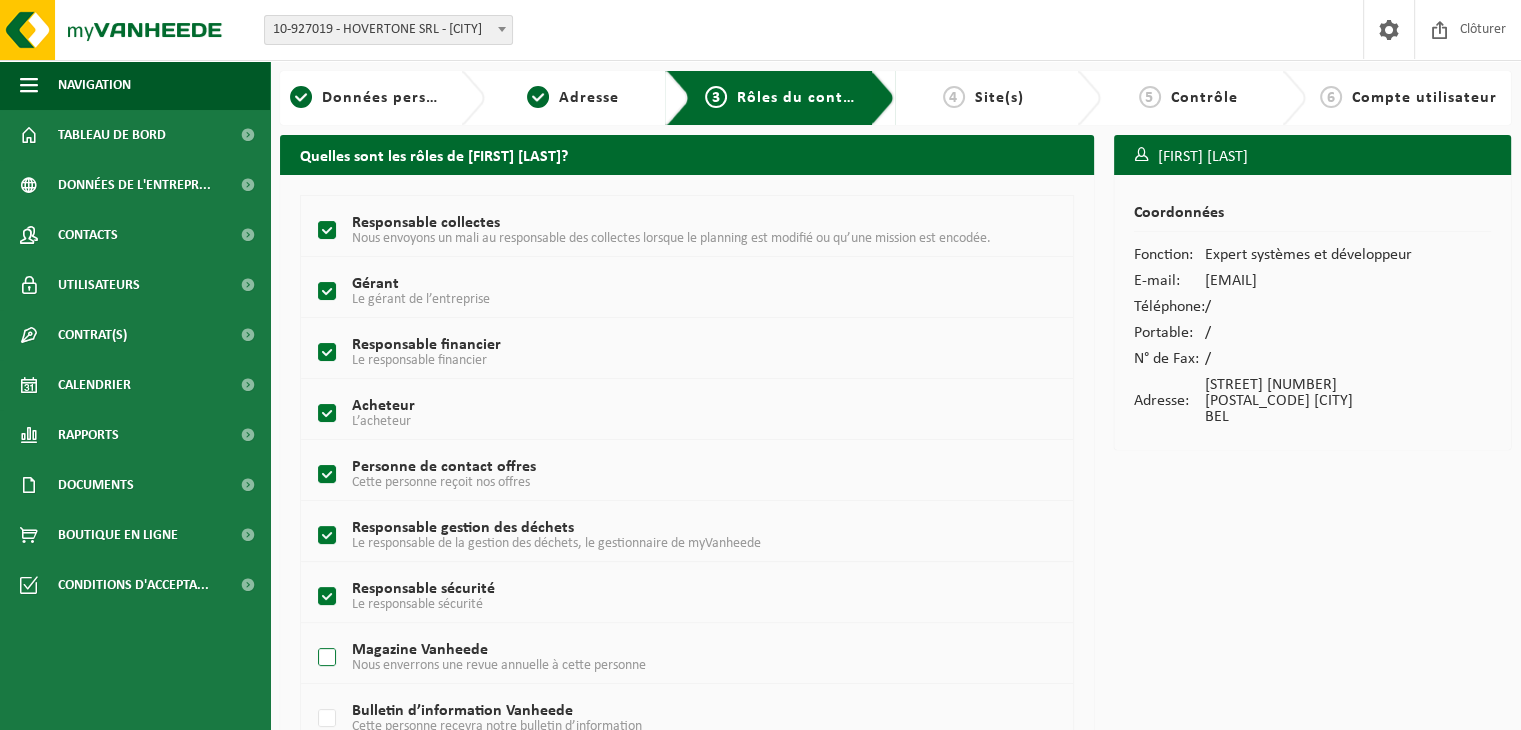 click on "Magazine Vanheede   Nous enverrons une revue annuelle à cette personne" at bounding box center (657, 658) 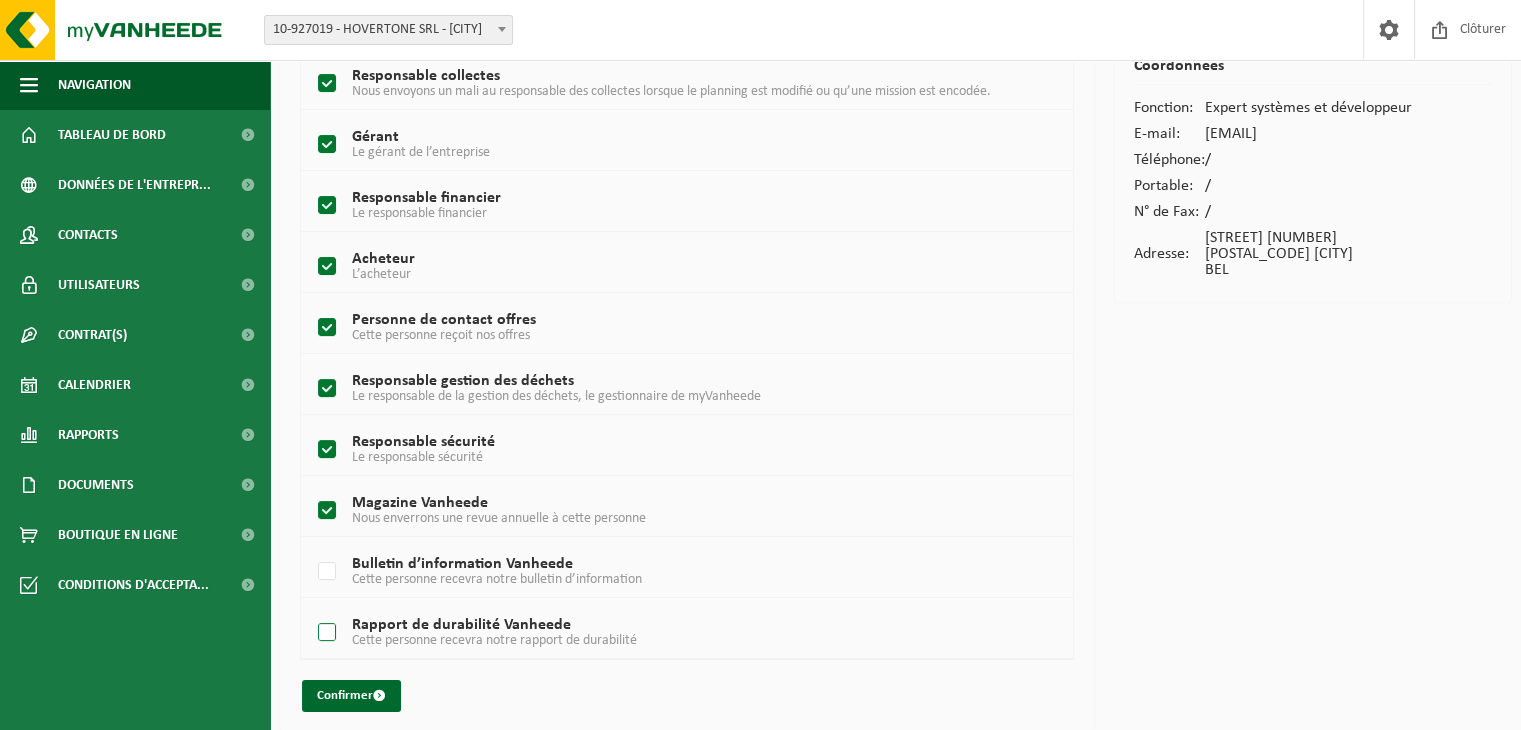 scroll, scrollTop: 156, scrollLeft: 0, axis: vertical 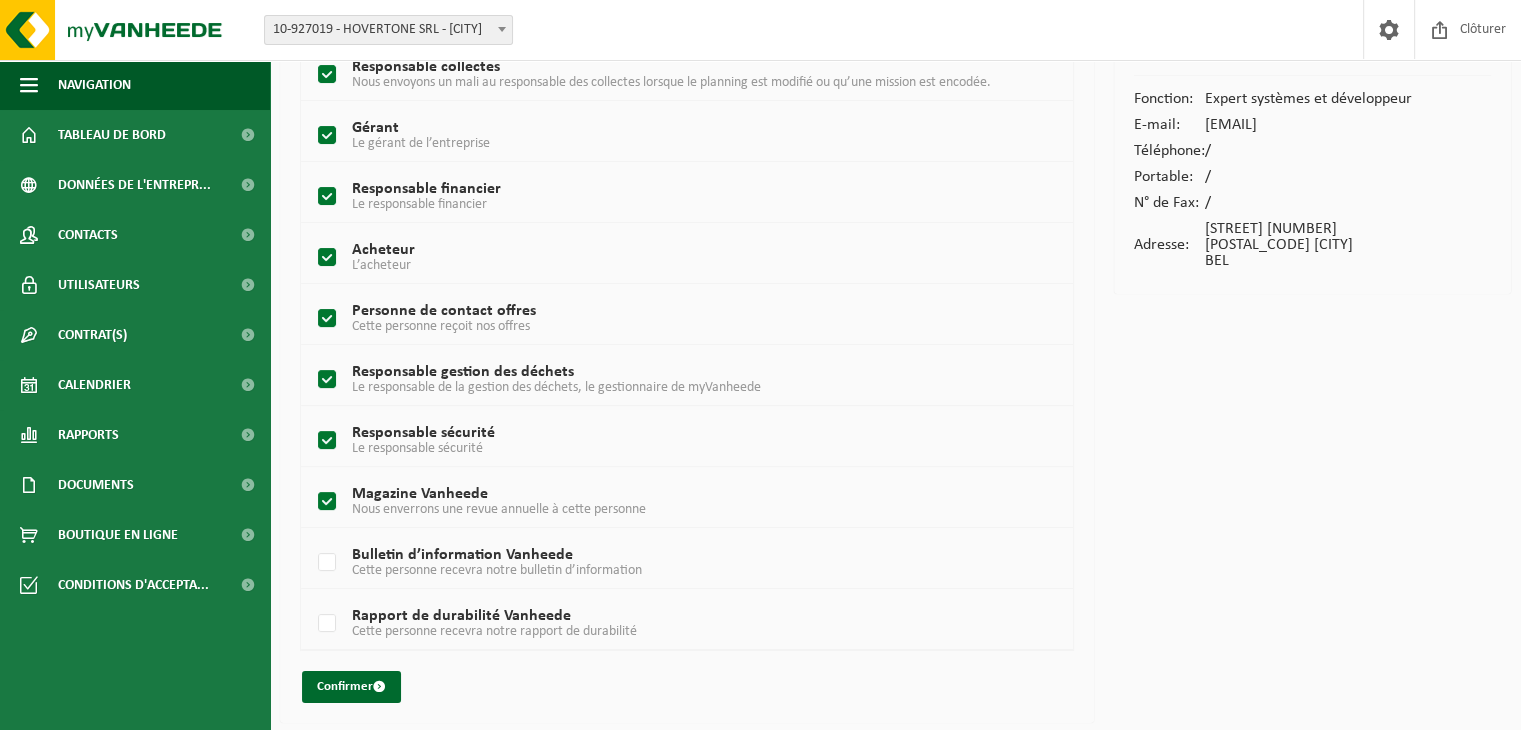 click on "Bulletin d’information Vanheede   Cette personne recevra notre bulletin d’information" at bounding box center [687, 558] 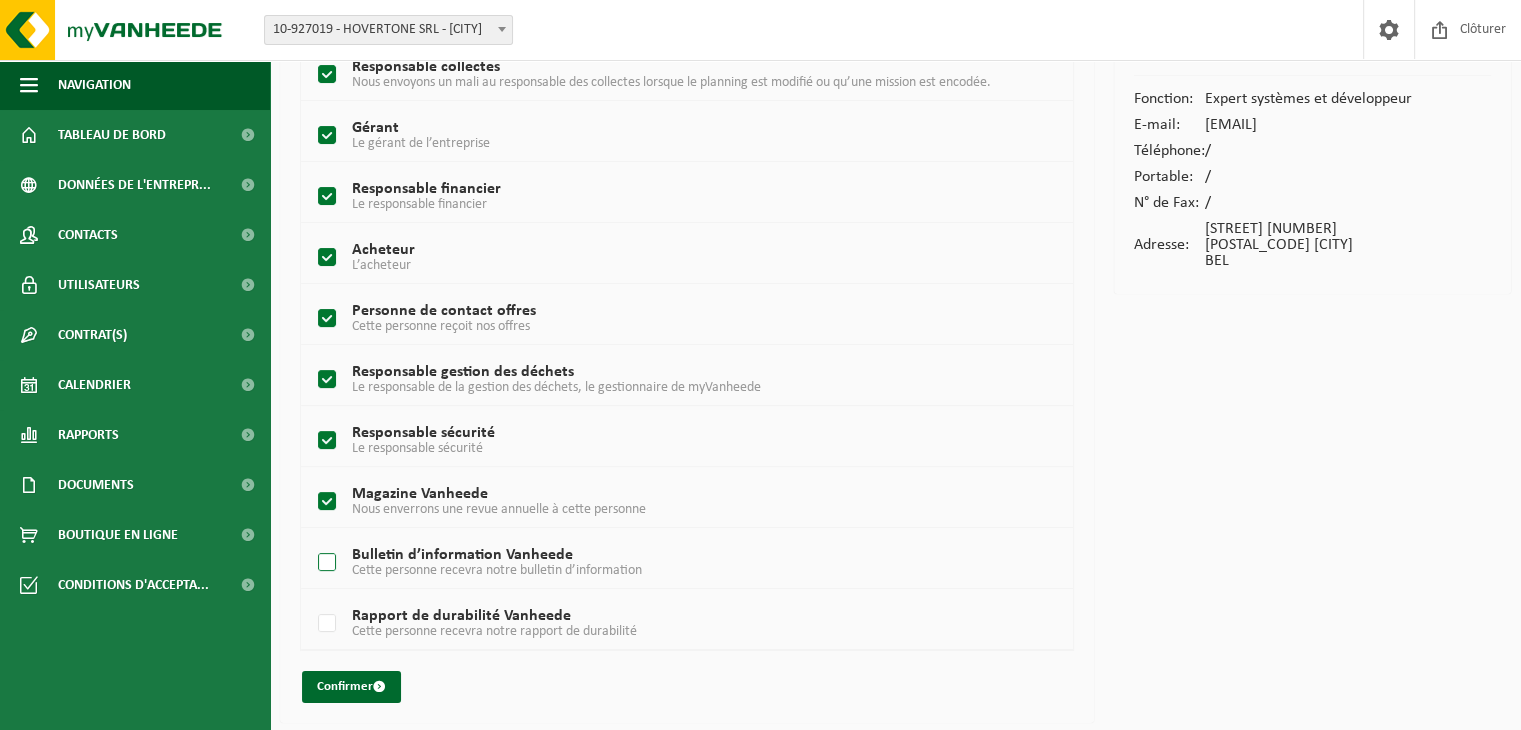 click on "Bulletin d’information Vanheede   Cette personne recevra notre bulletin d’information" at bounding box center (657, 563) 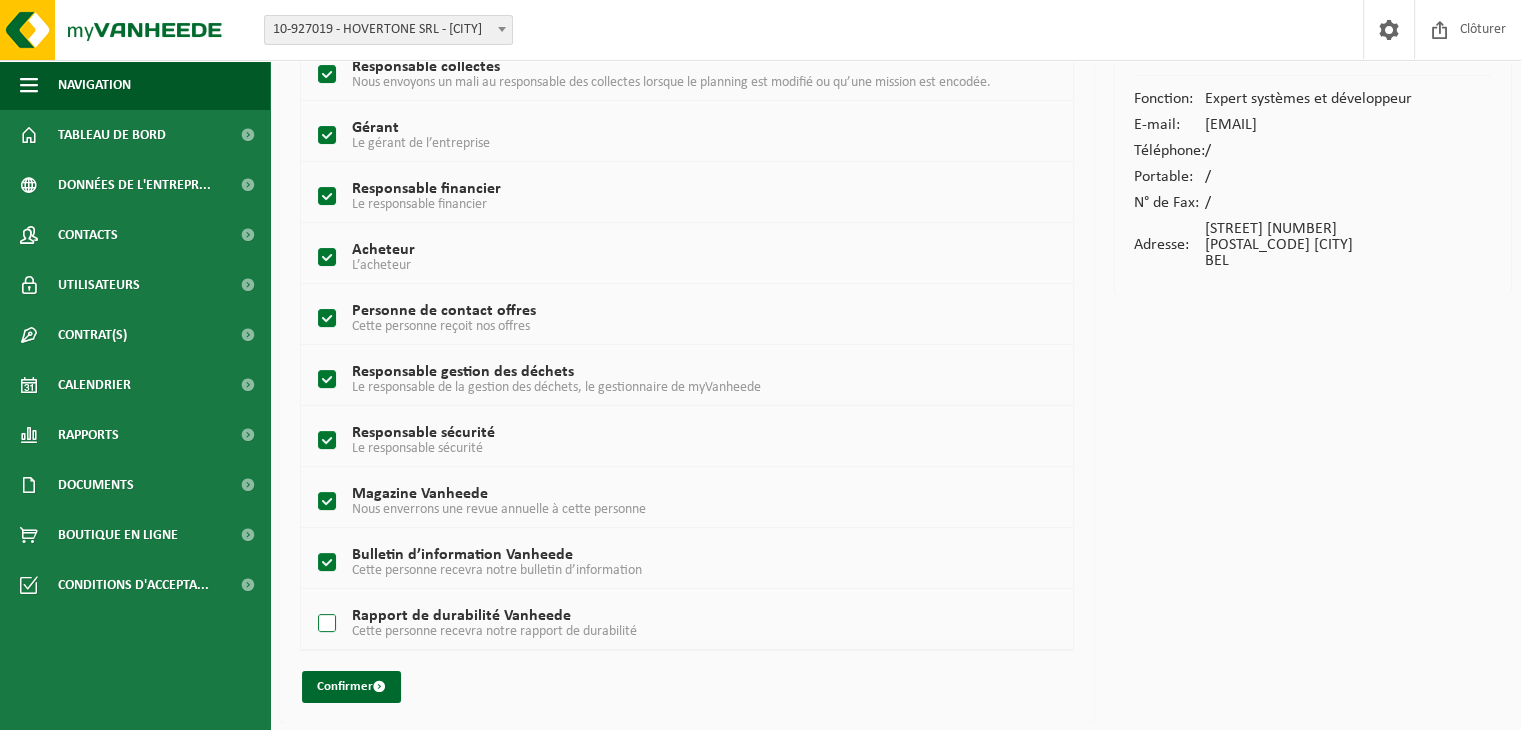 click on "Rapport de durabilité Vanheede   Cette personne recevra notre rapport de durabilité" at bounding box center (657, 624) 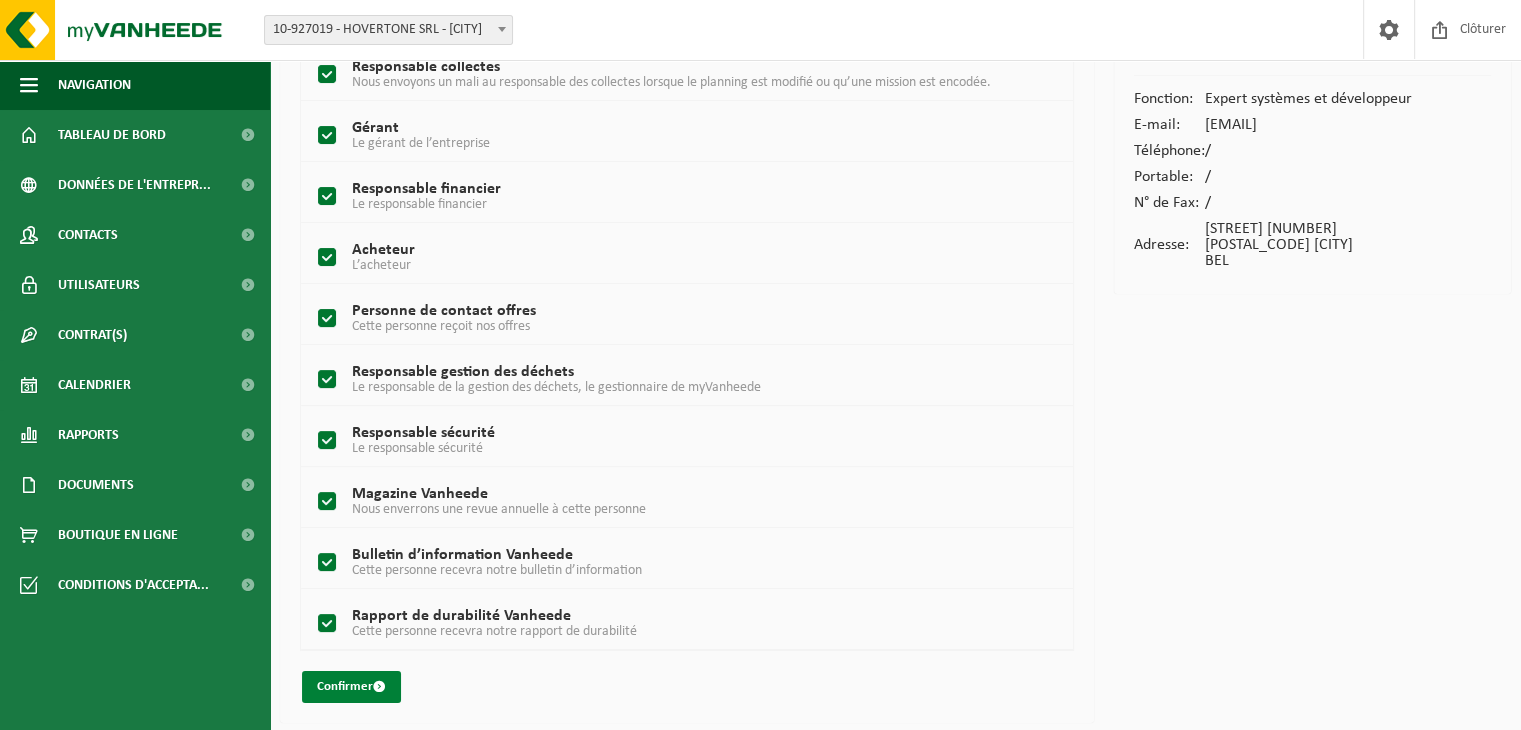 click on "Confirmer" at bounding box center (351, 687) 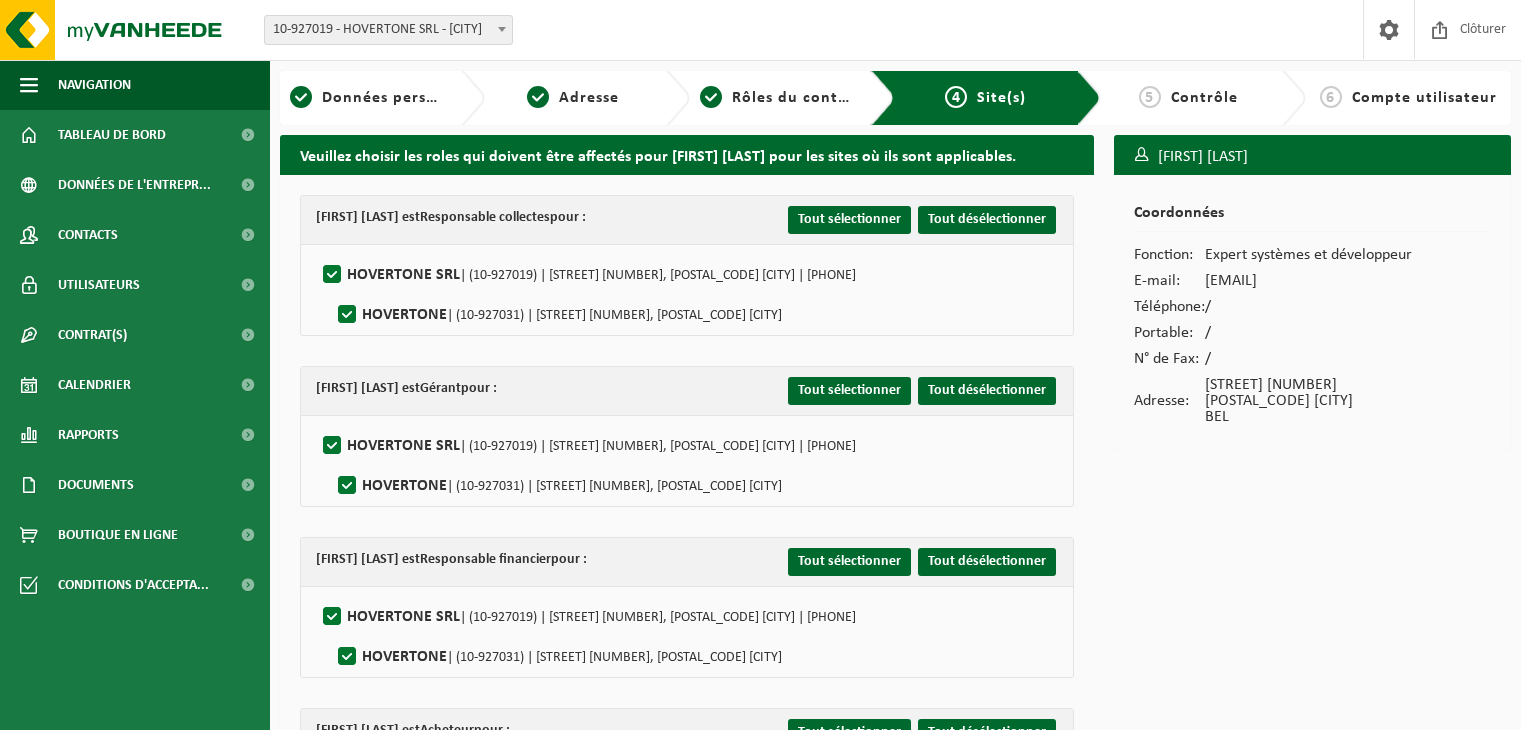 scroll, scrollTop: 0, scrollLeft: 0, axis: both 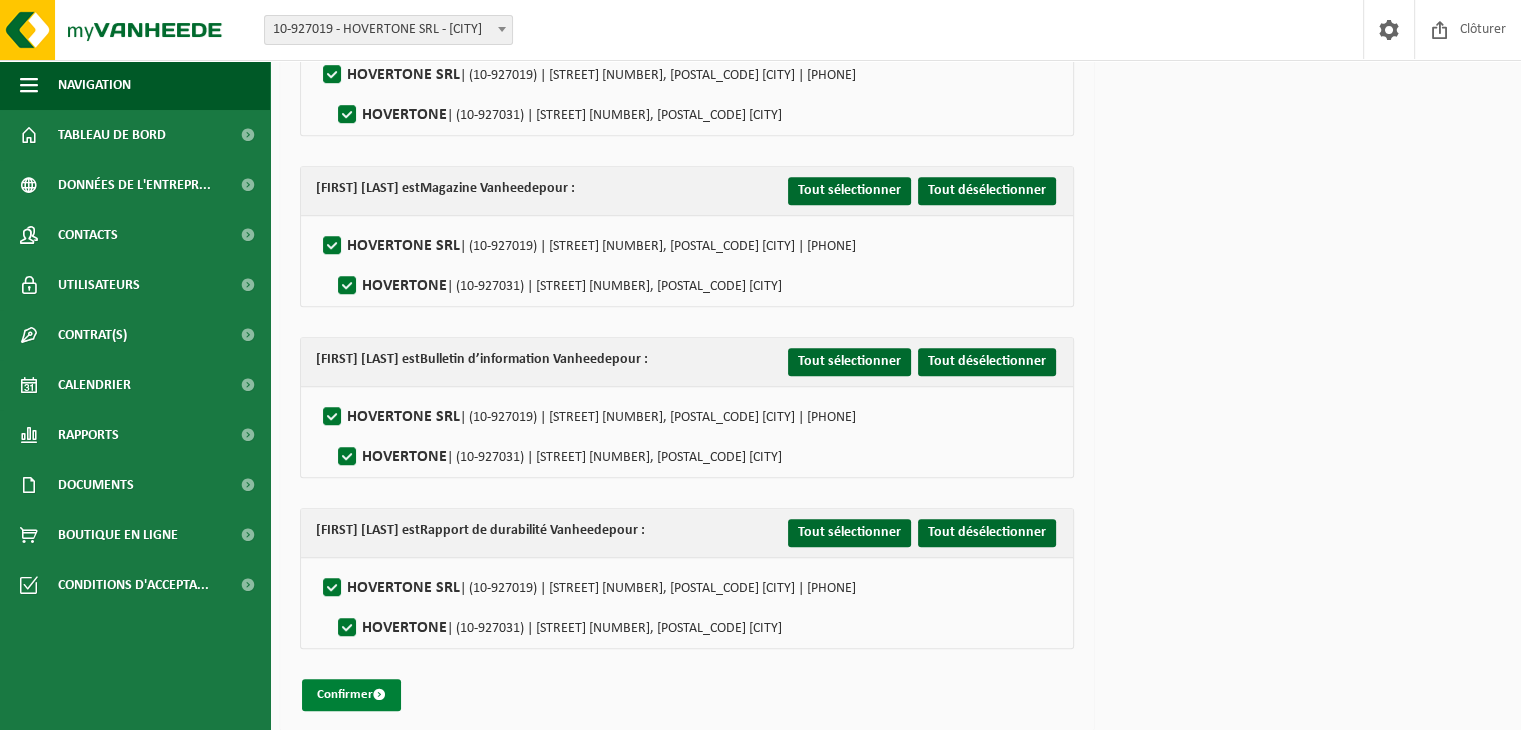 click on "Confirmer" at bounding box center (351, 695) 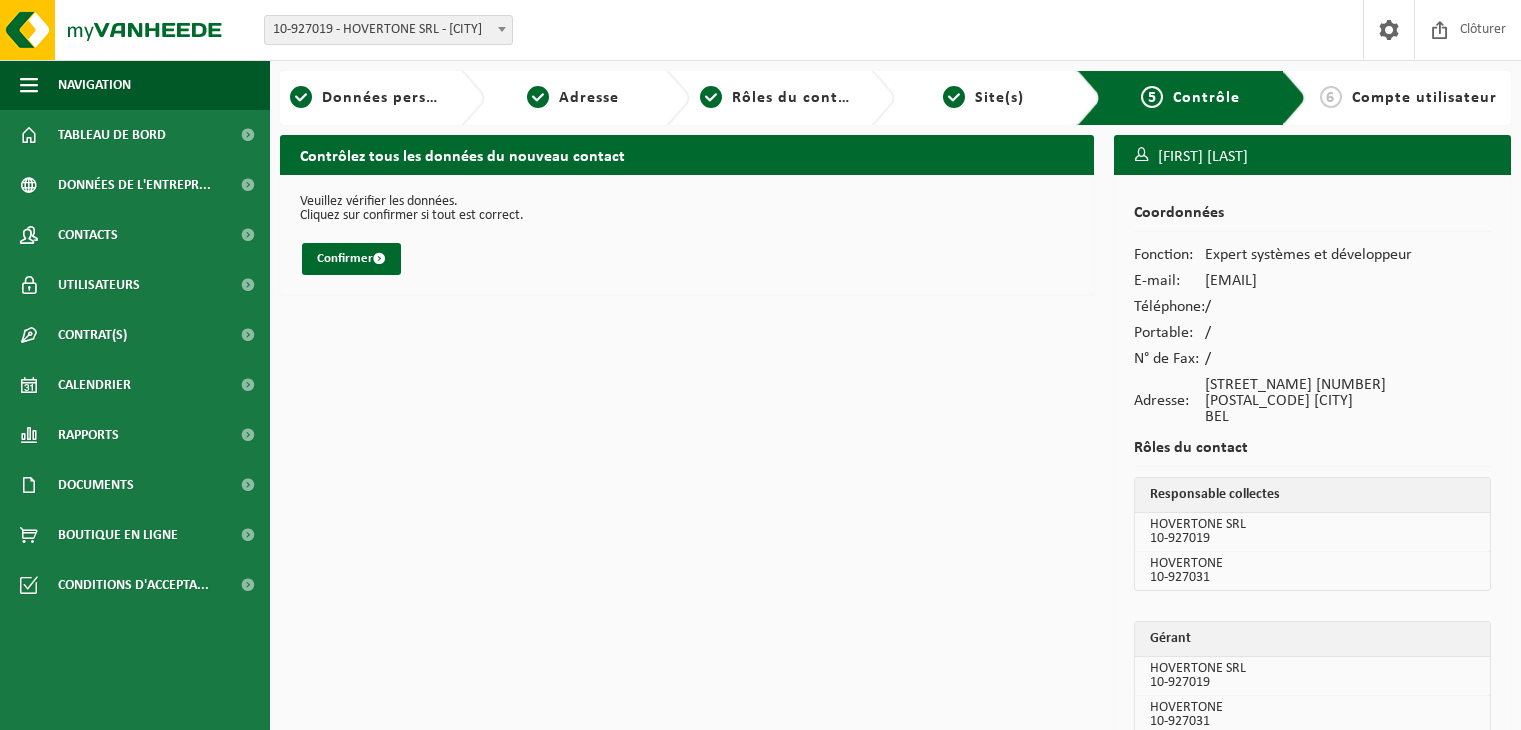 scroll, scrollTop: 0, scrollLeft: 0, axis: both 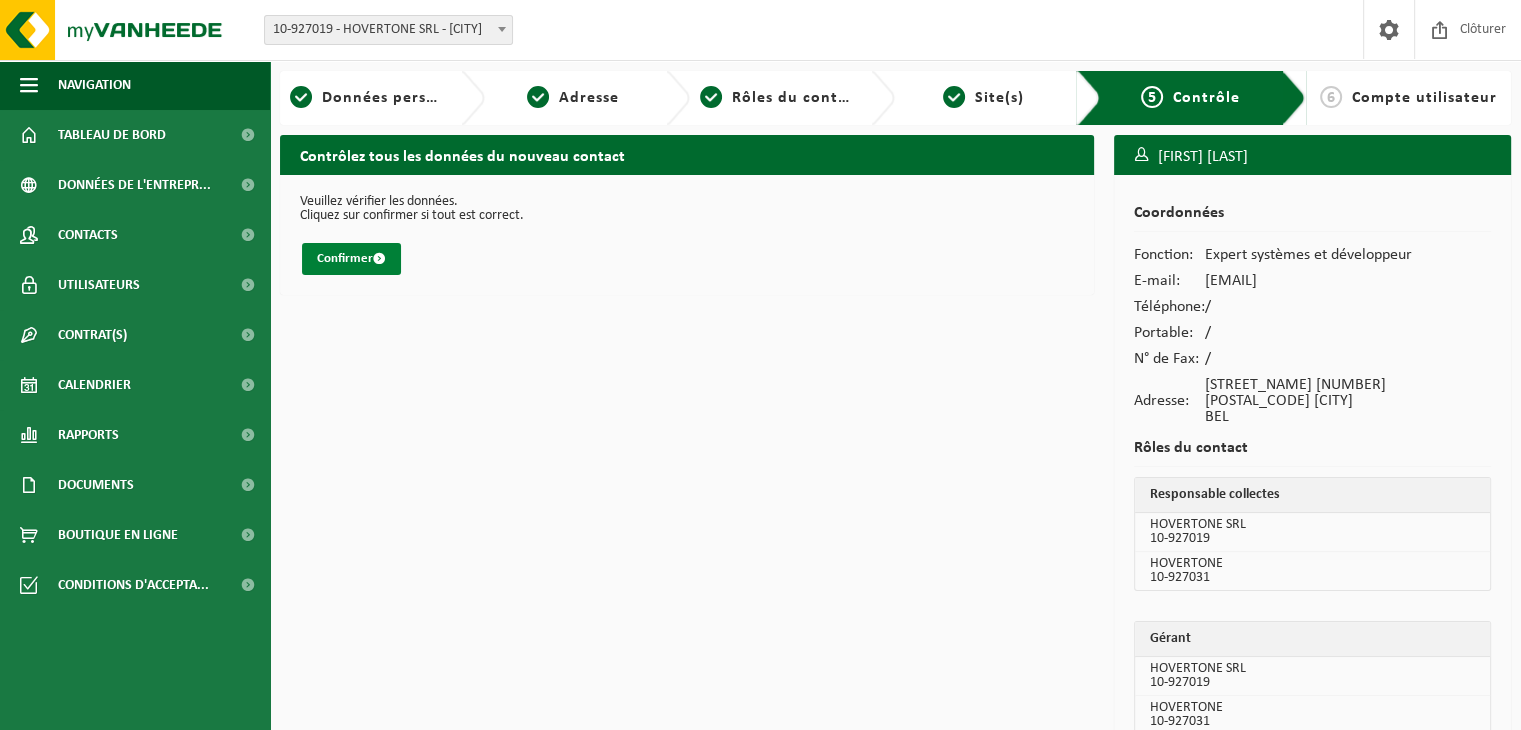 click on "Confirmer" at bounding box center [351, 259] 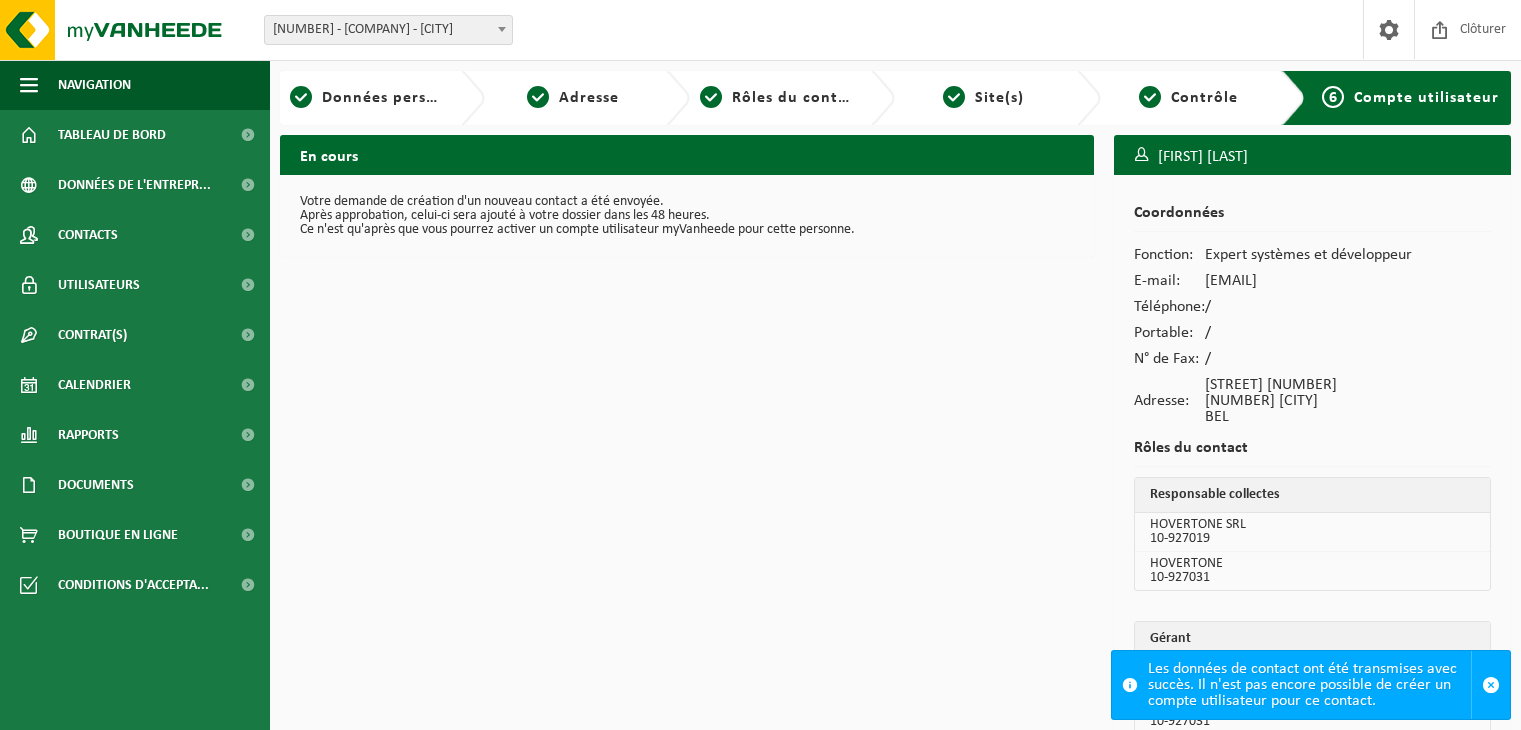 scroll, scrollTop: 0, scrollLeft: 0, axis: both 